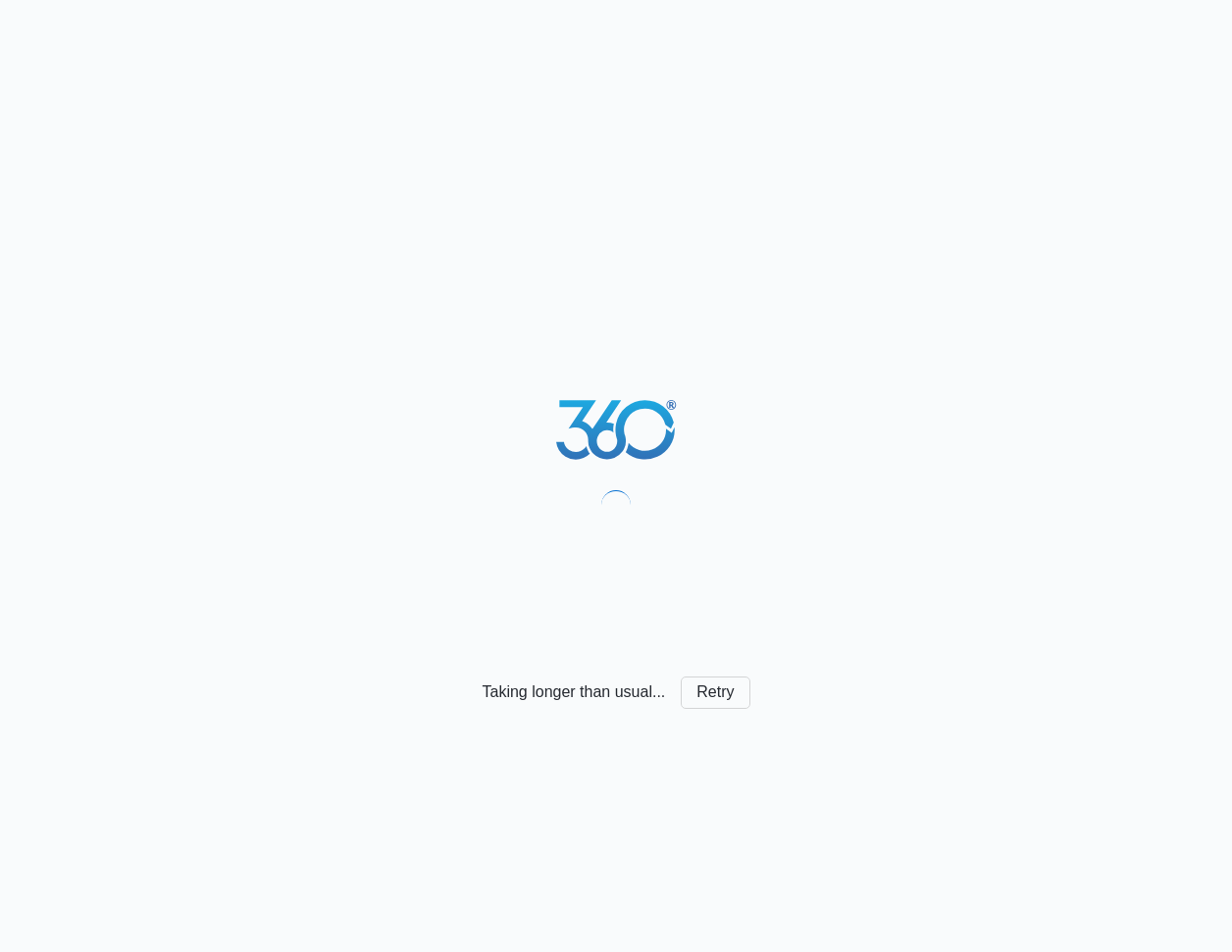 scroll, scrollTop: 0, scrollLeft: 0, axis: both 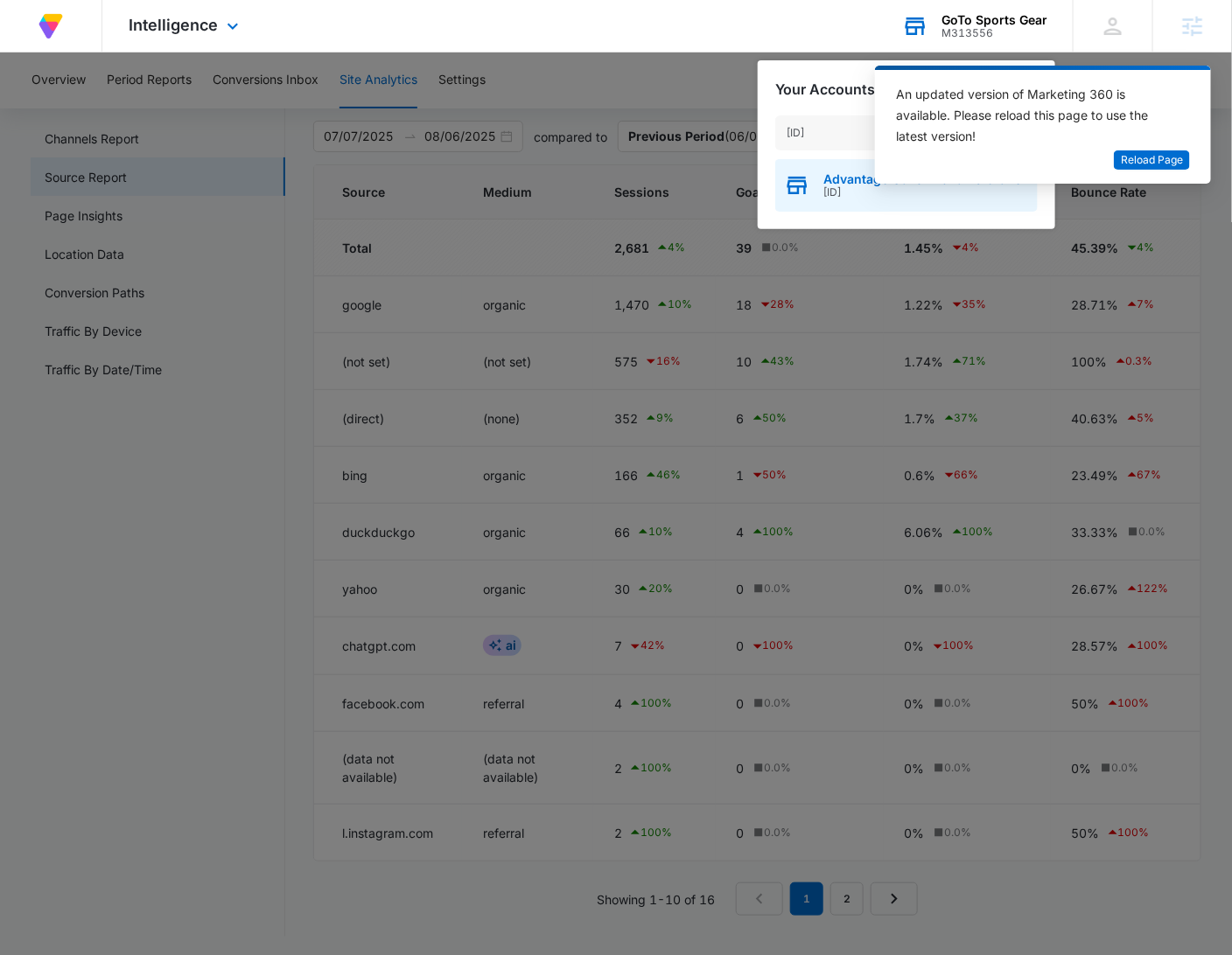 type on "M333226" 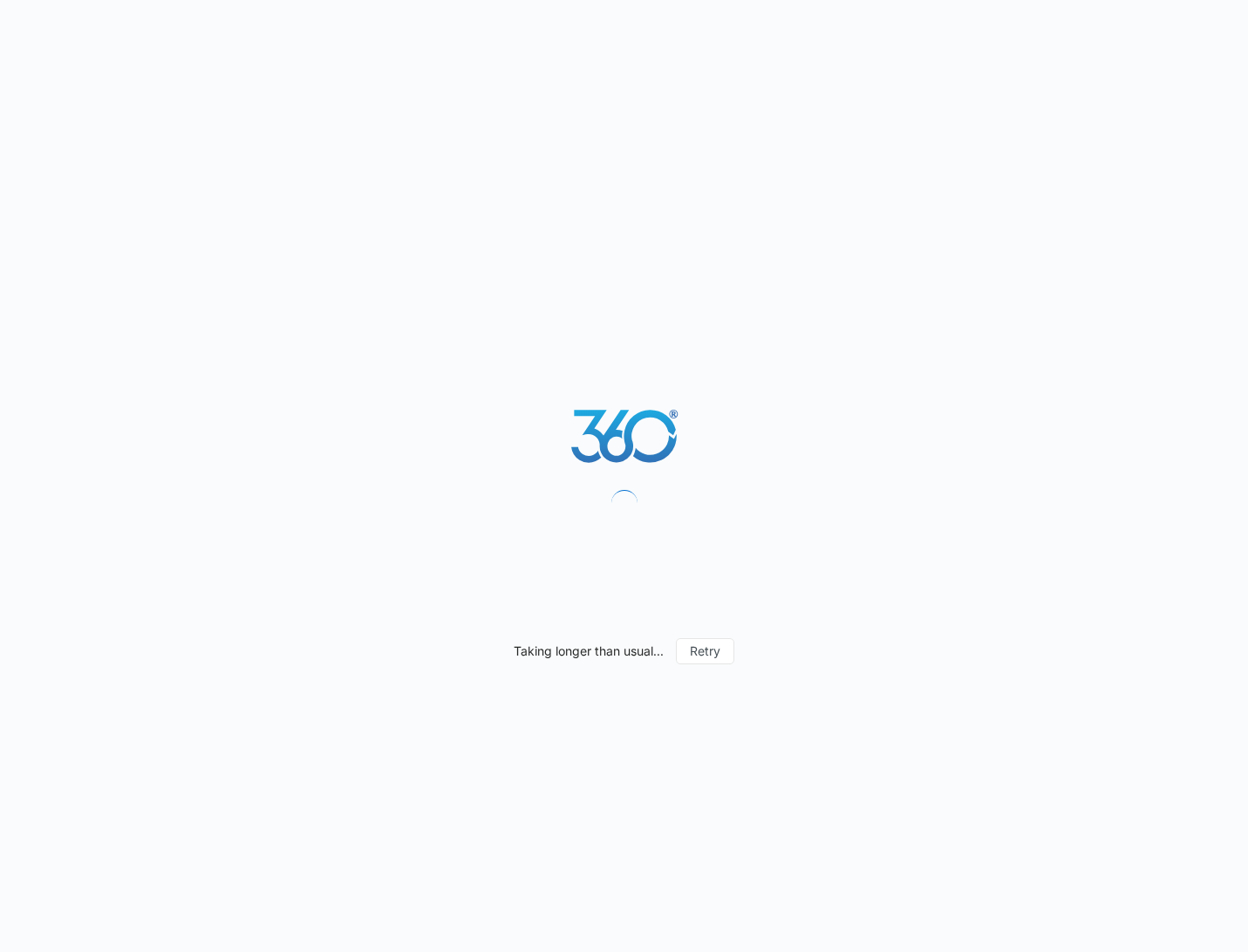 scroll, scrollTop: 0, scrollLeft: 0, axis: both 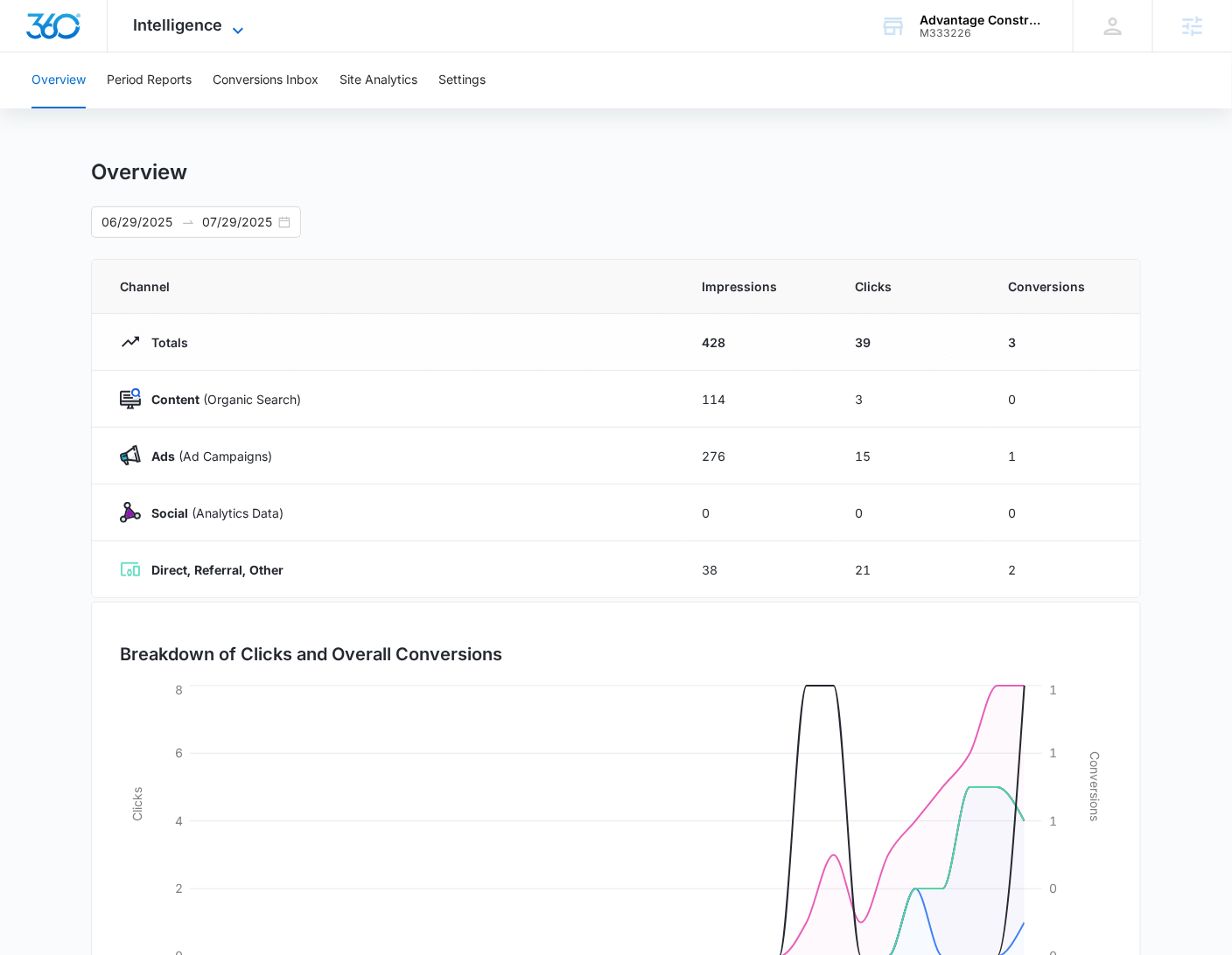click on "Intelligence" at bounding box center (178, 24) 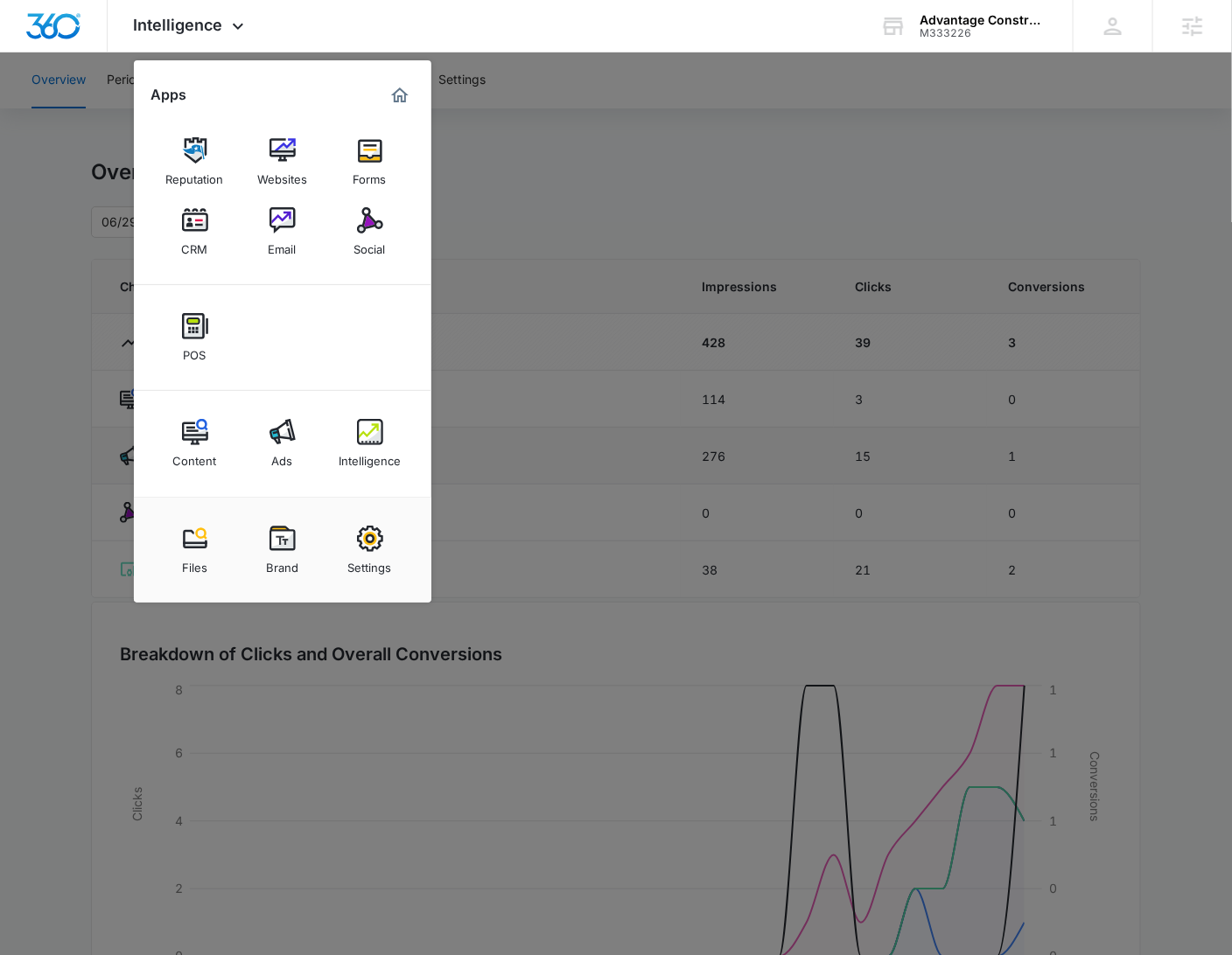 click at bounding box center (283, 432) 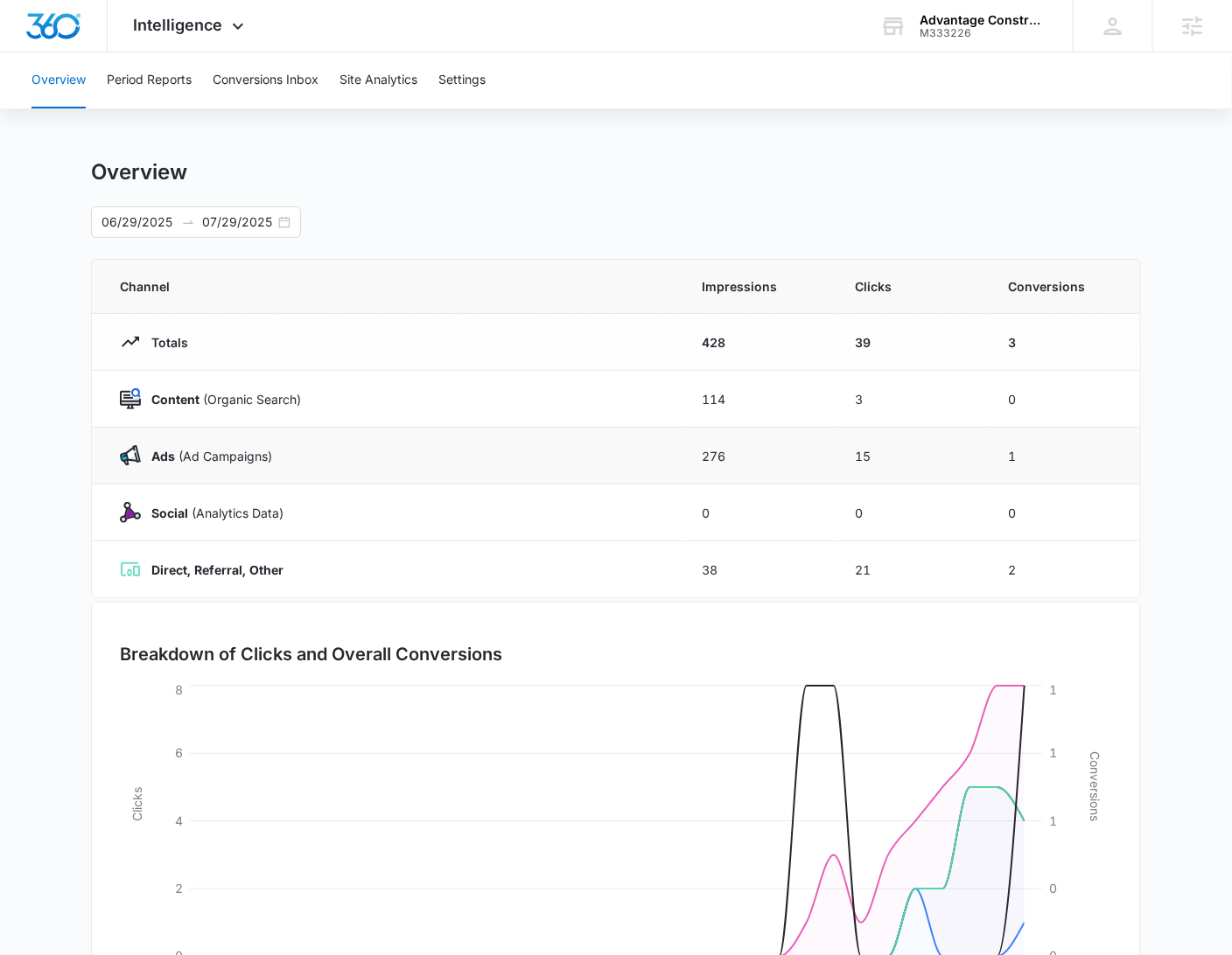 scroll, scrollTop: 0, scrollLeft: 0, axis: both 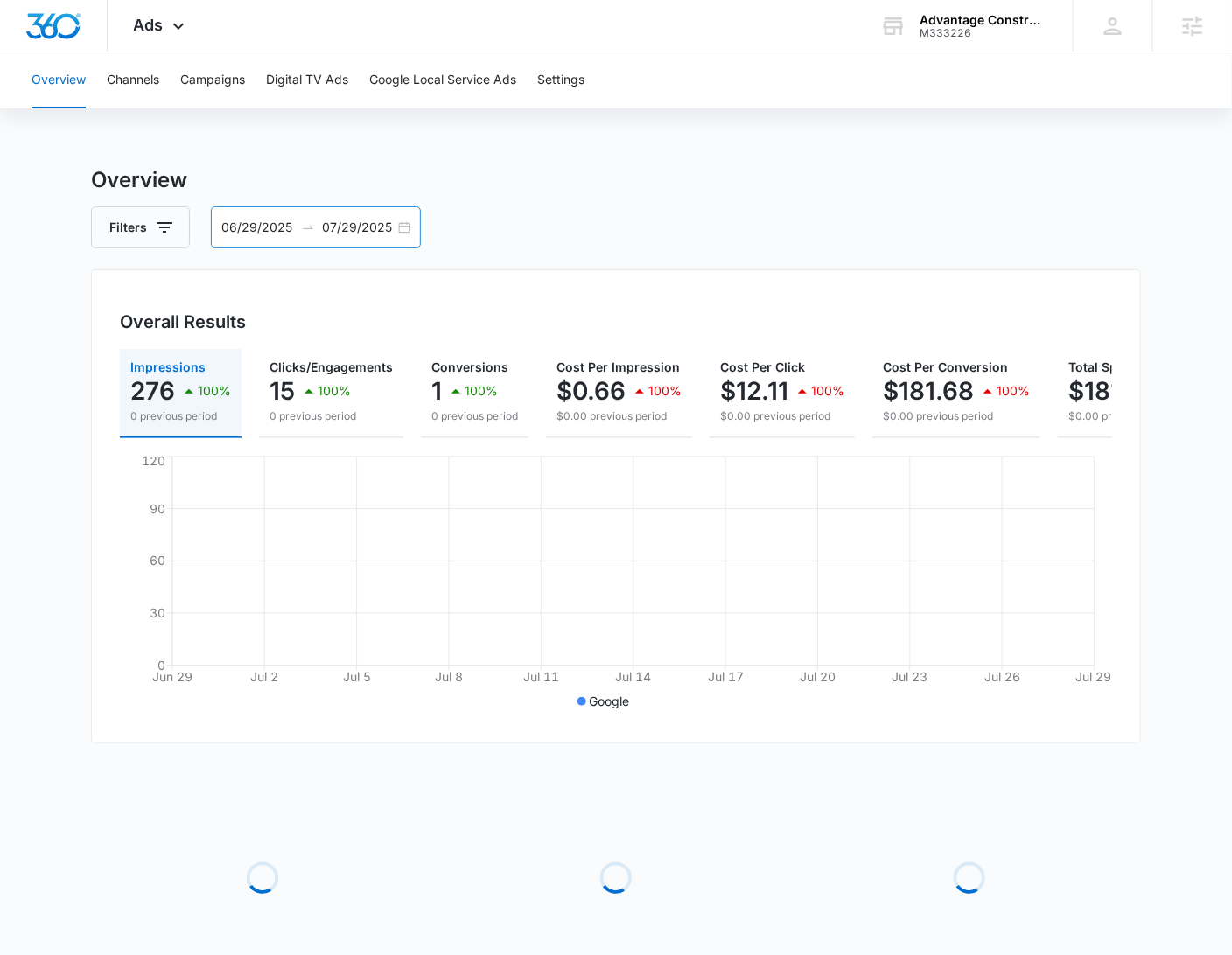 drag, startPoint x: 399, startPoint y: 223, endPoint x: 404, endPoint y: 240, distance: 17.720045 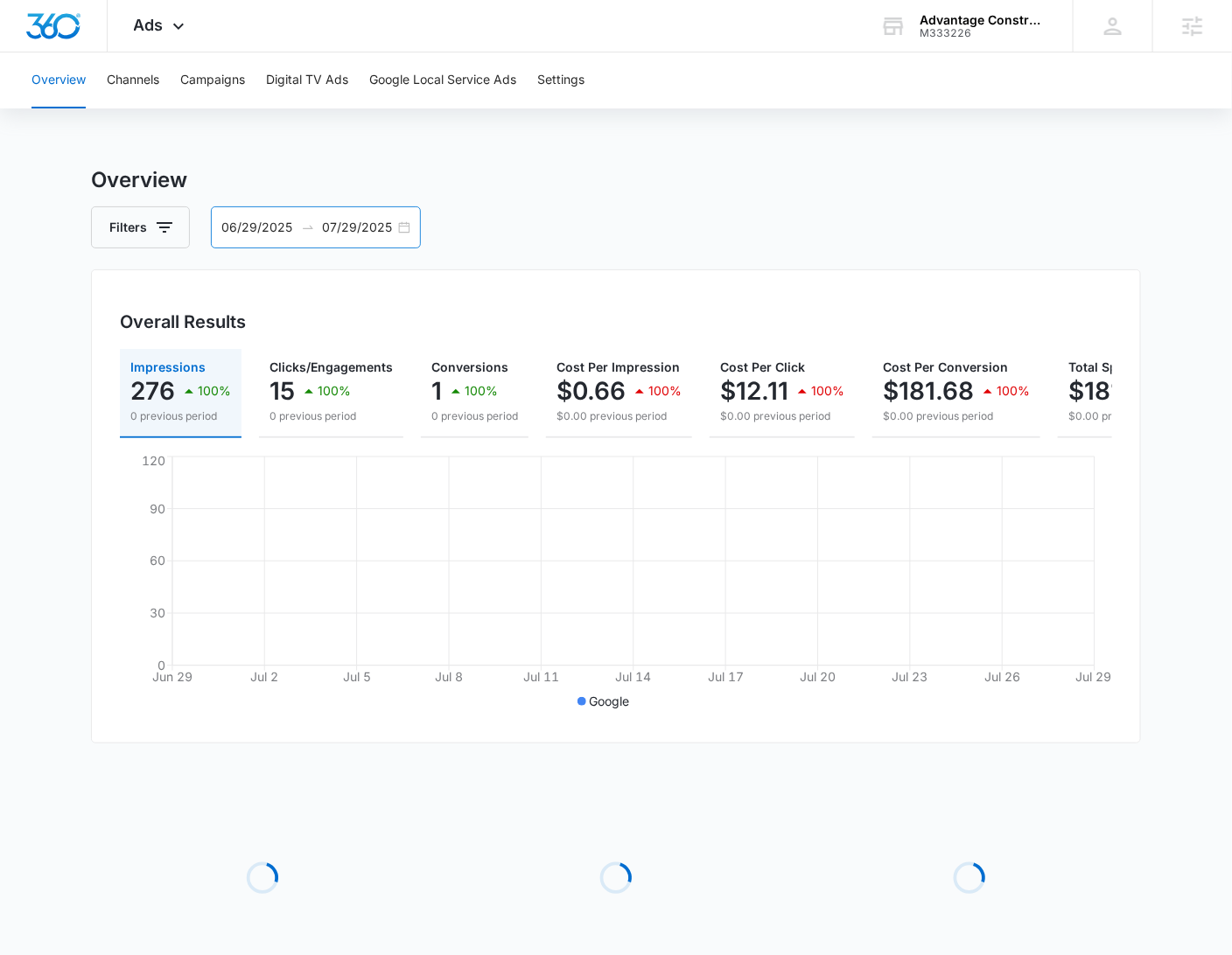 click on "06/29/2025 07/29/2025" at bounding box center (316, 227) 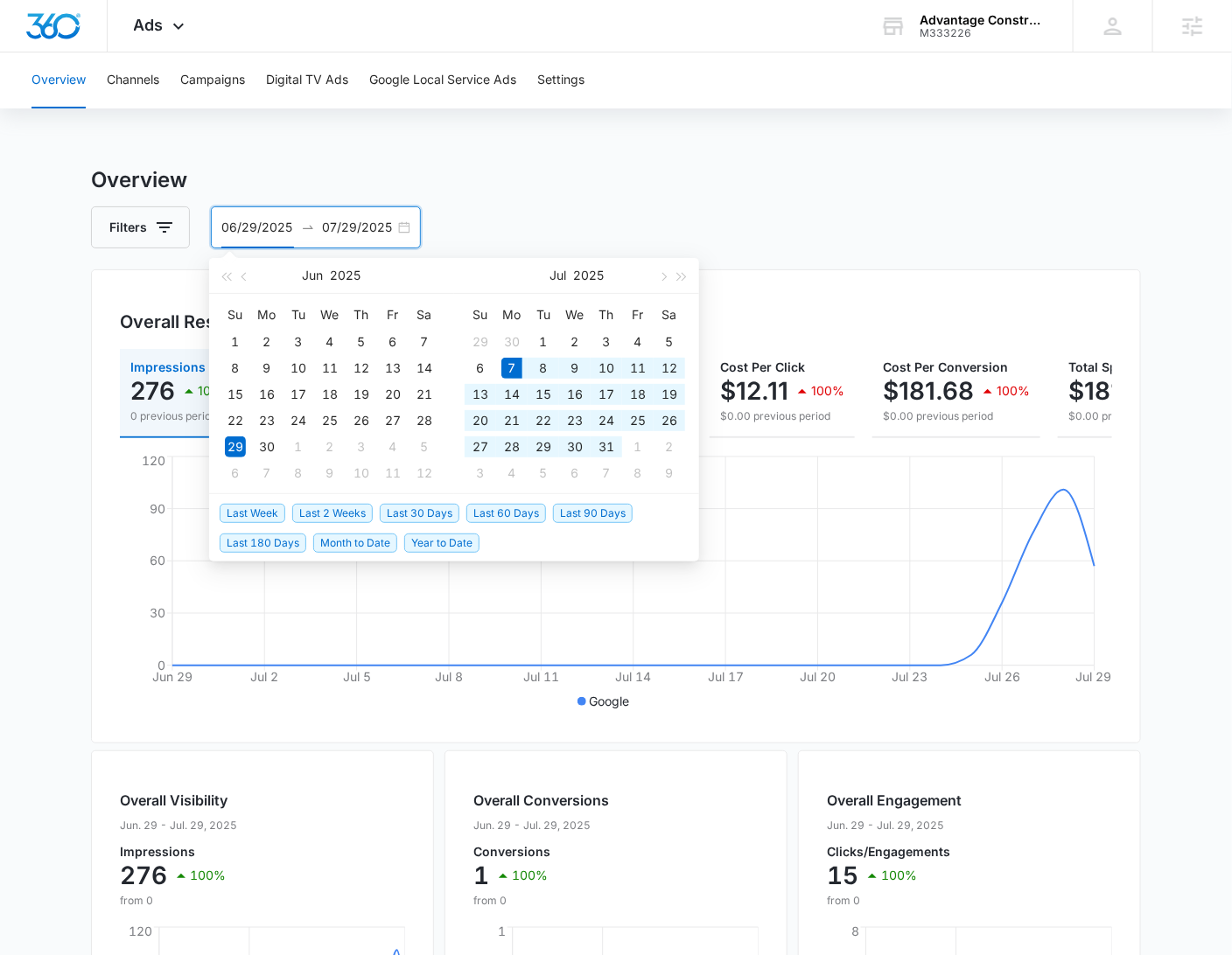 click on "Last 30 Days" at bounding box center [419, 513] 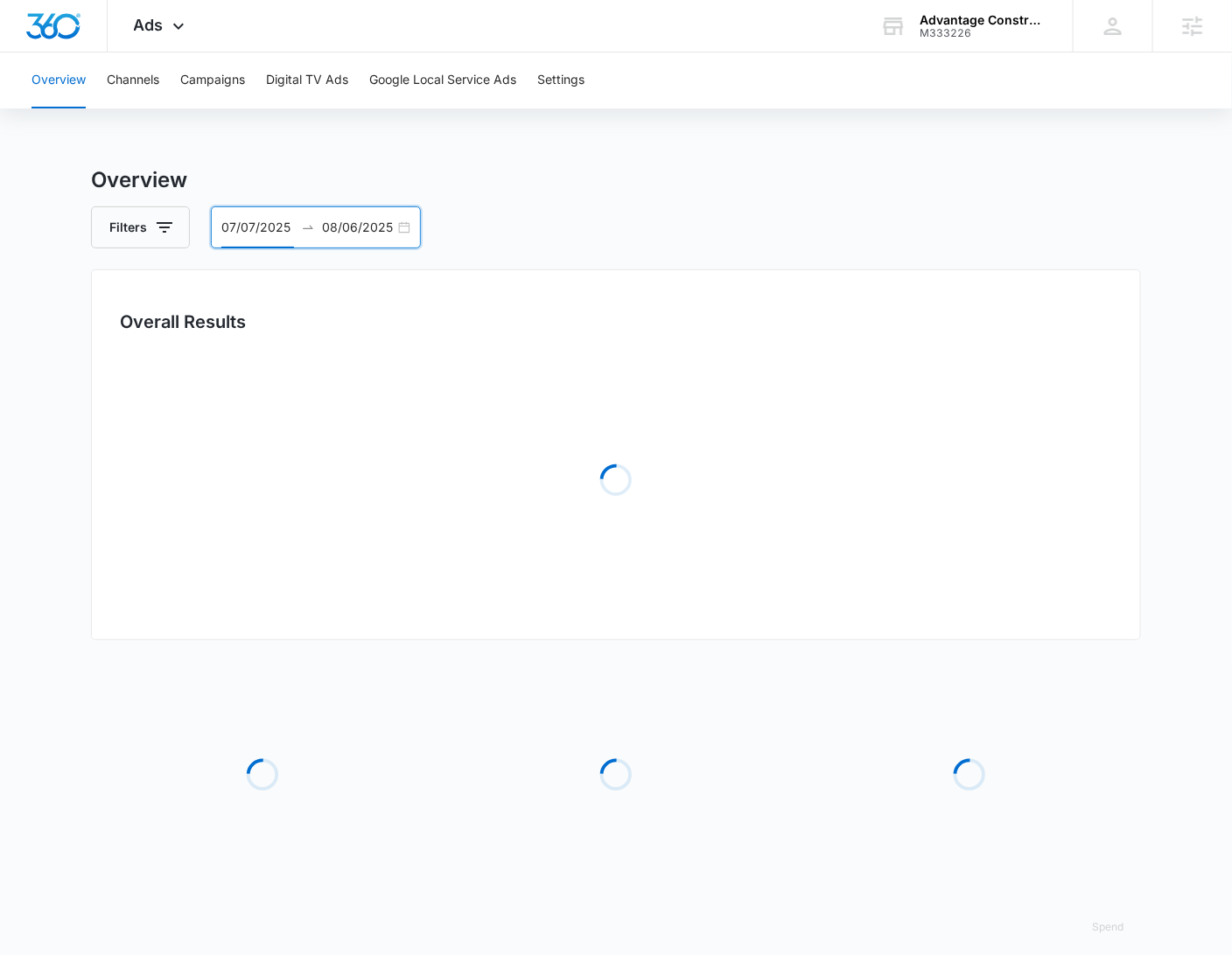 click on "Overview Channels Campaigns Digital TV Ads Google Local Service Ads Settings Overview Filters MM/DD/YYYY MM/DD/YYYY Overall Results Loading Loading Loading Loading Spend Jul YYYY Su Mo Tu We Th Fr Sa 29 30 1 2 3 4 5 6 7 8 9 10 11 12 13 14 15 16 17 18 19 20 21 22 23 24 25 26 27 28 29 30 31 1 2 3 4 5 6 Aug YYYY Su Mo Tu We Th Fr Sa 27 28 29 30 31 1 2 3 4 5 6 7 8 9 10 11 12 13 14 15 16 17 18 19 20 21 22 23 24 25 26 27 28 29 30 31 1 2 3 4 5 6 Last Week Last 2 Weeks Last 30 Days Last 60 Days Last 90 Days Last 180 Days Month to Date Year to Date" at bounding box center [616, 511] 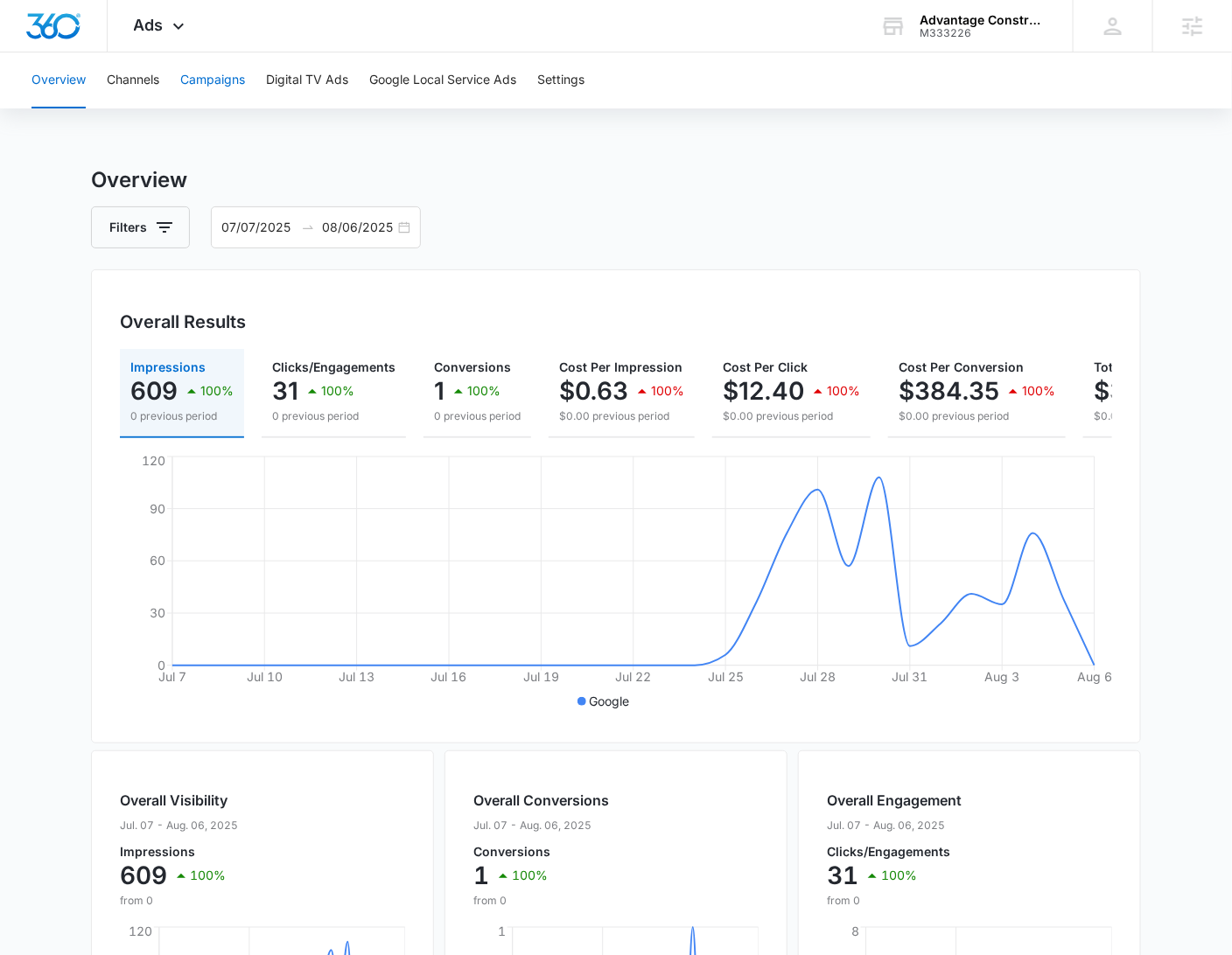 click on "Campaigns" at bounding box center (213, 80) 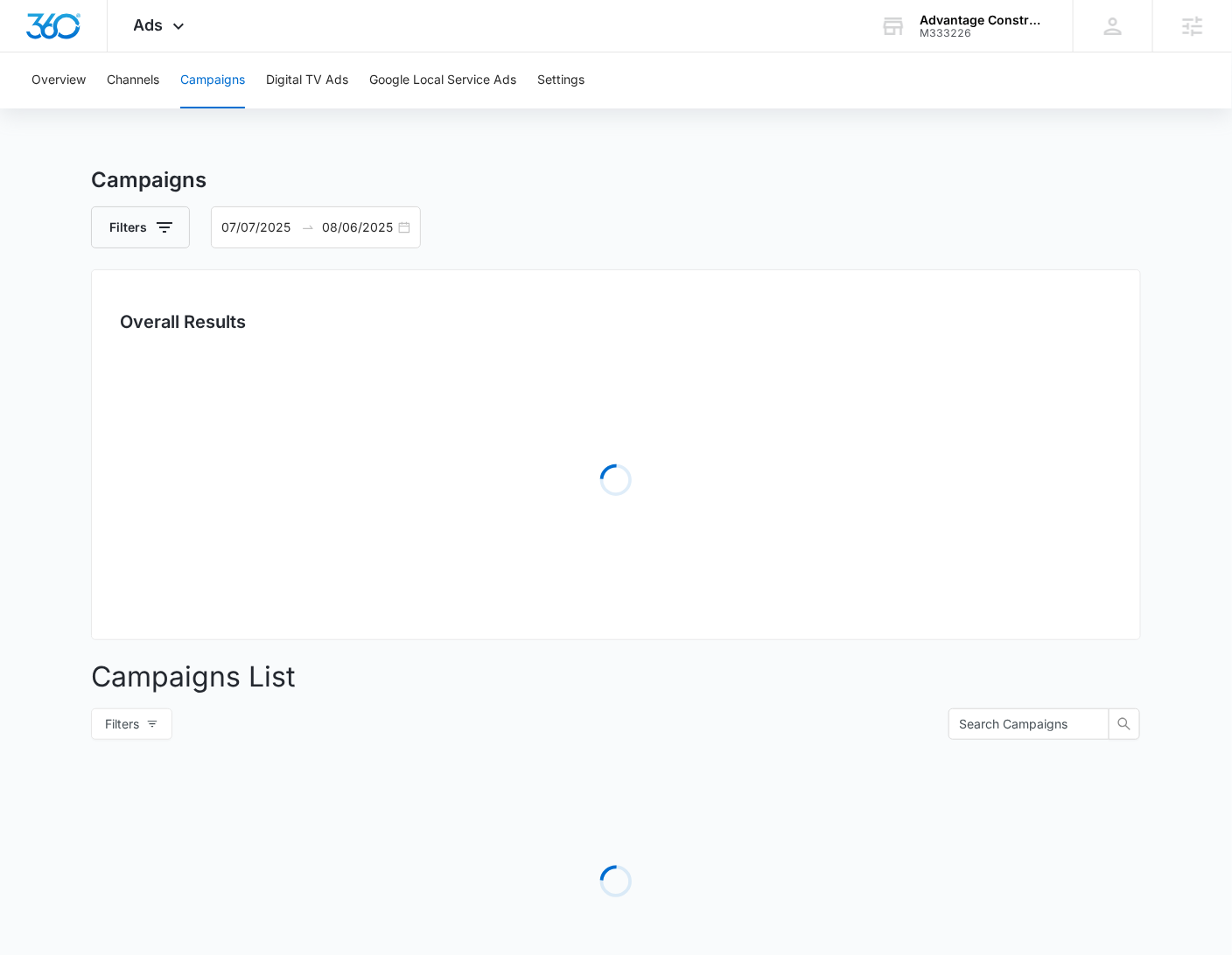 click on "Campaigns" at bounding box center [616, 180] 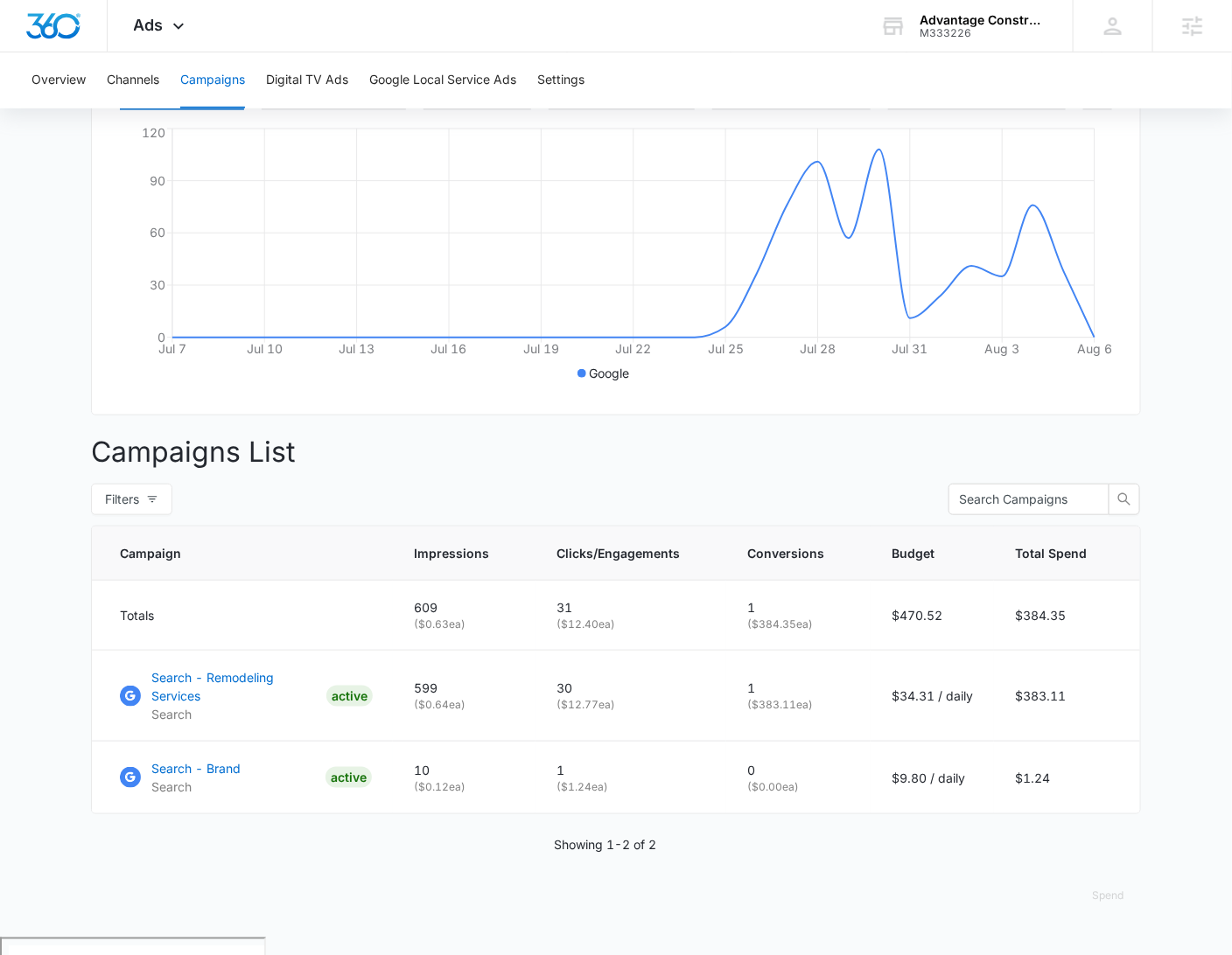 scroll, scrollTop: 0, scrollLeft: 0, axis: both 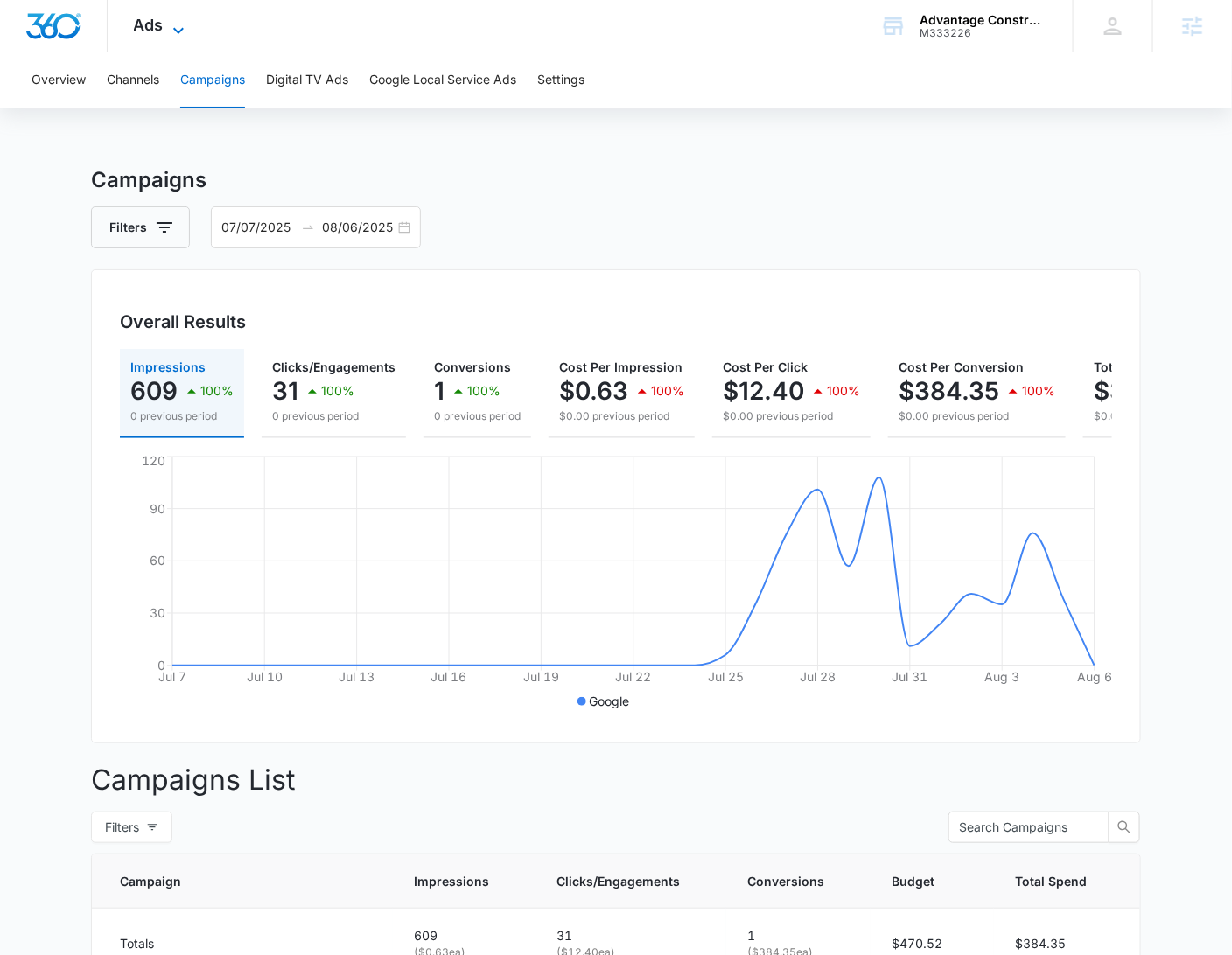 click 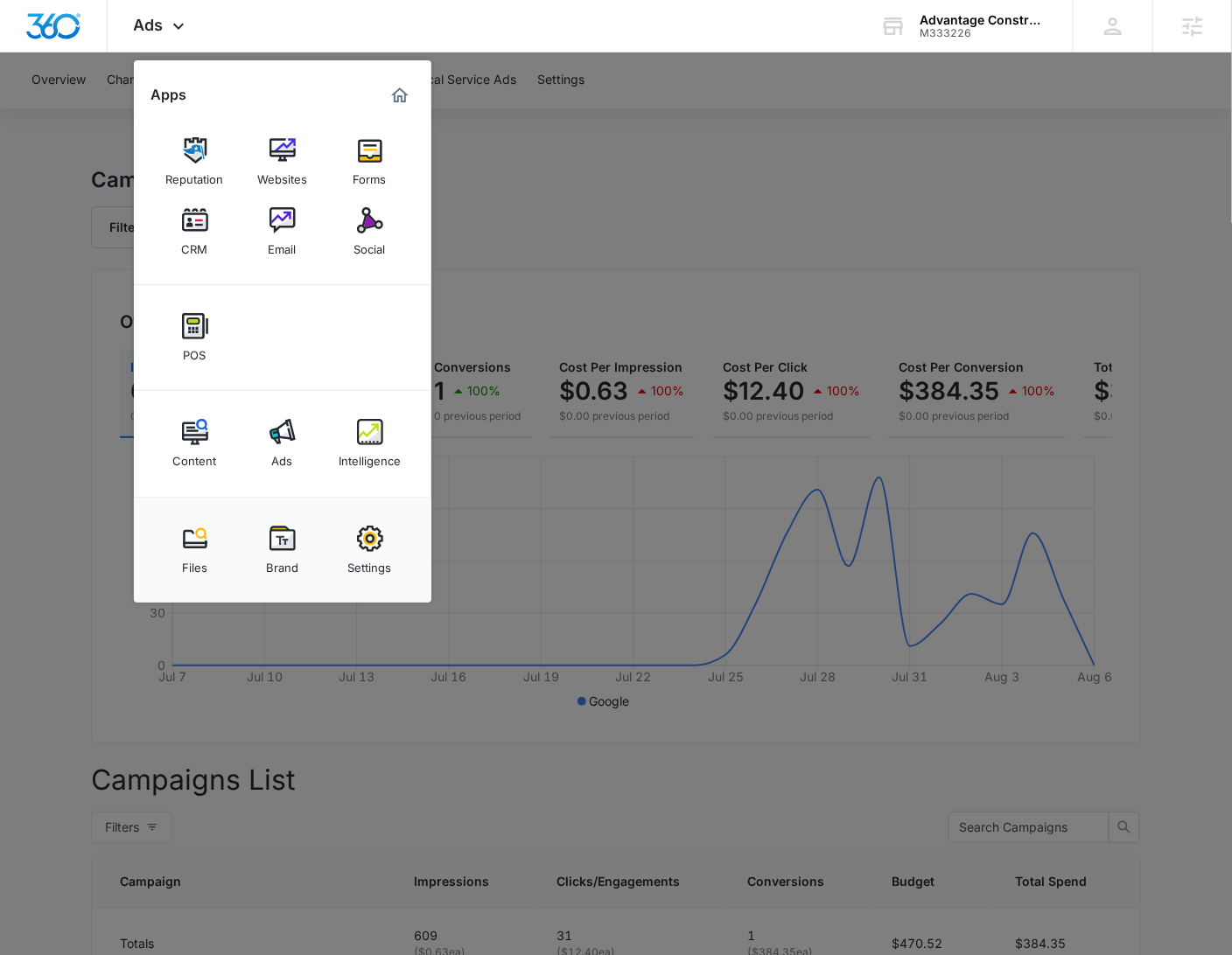 click at bounding box center [370, 432] 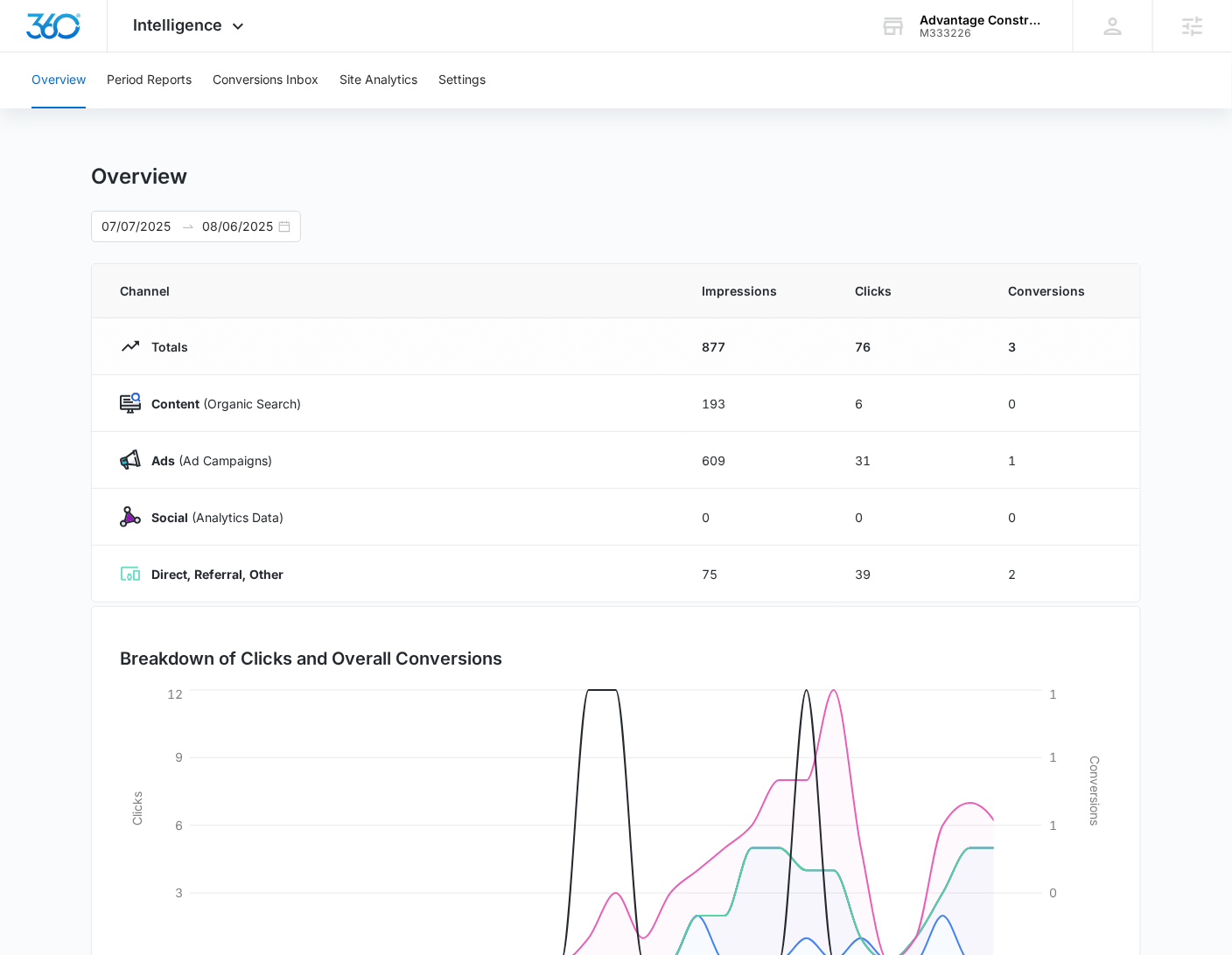 scroll, scrollTop: 0, scrollLeft: 0, axis: both 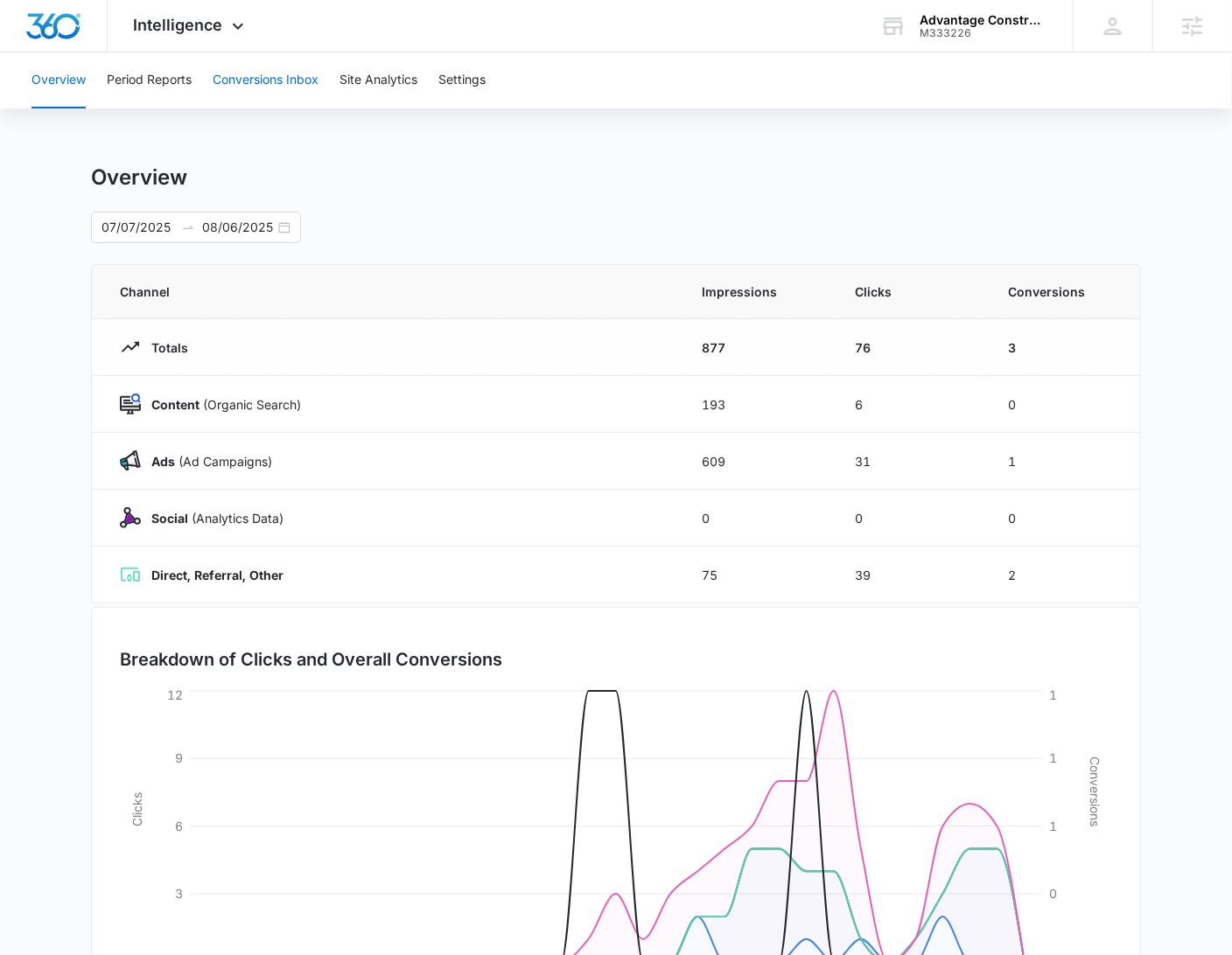 click on "Conversions Inbox" at bounding box center (265, 80) 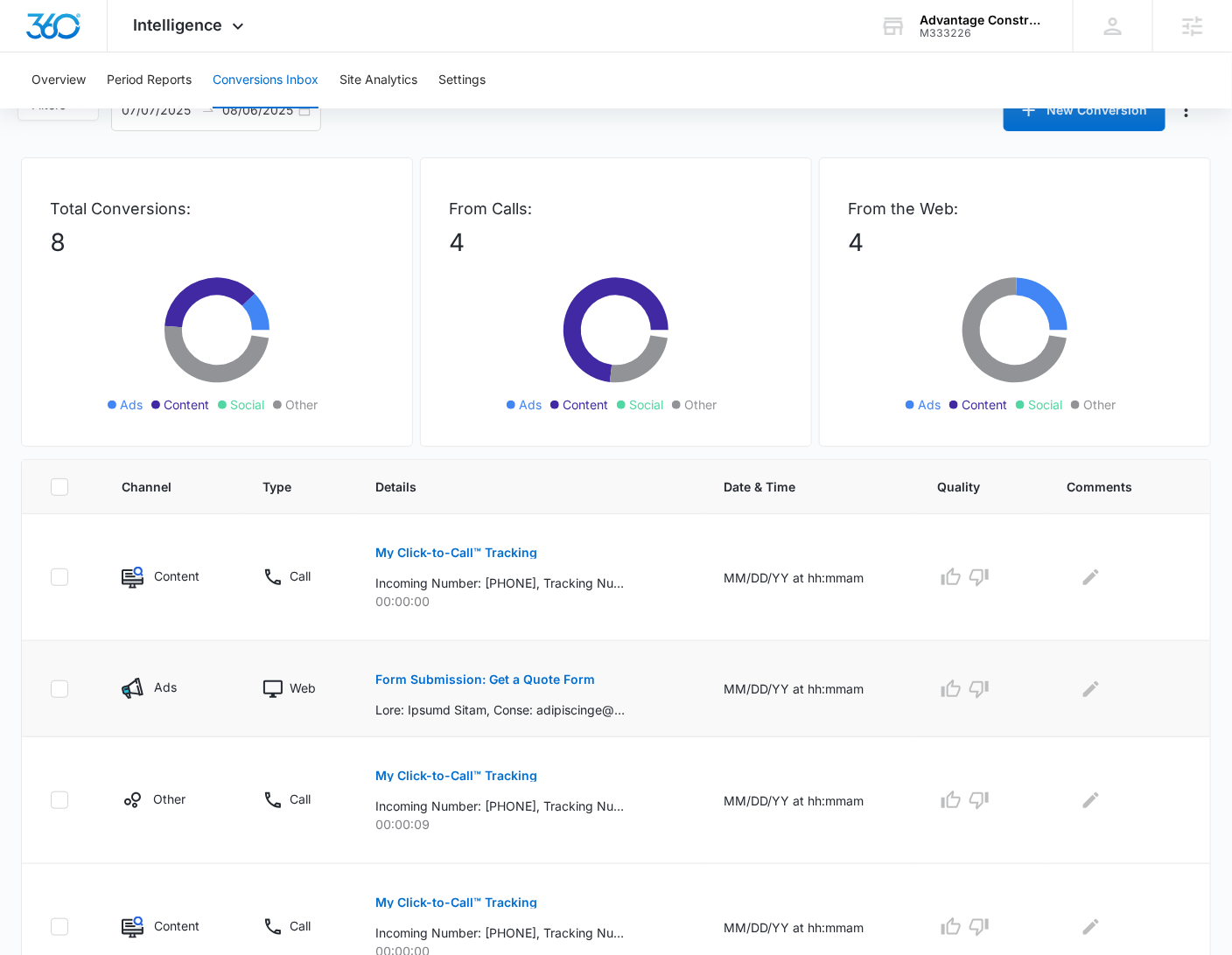 scroll, scrollTop: 37, scrollLeft: 0, axis: vertical 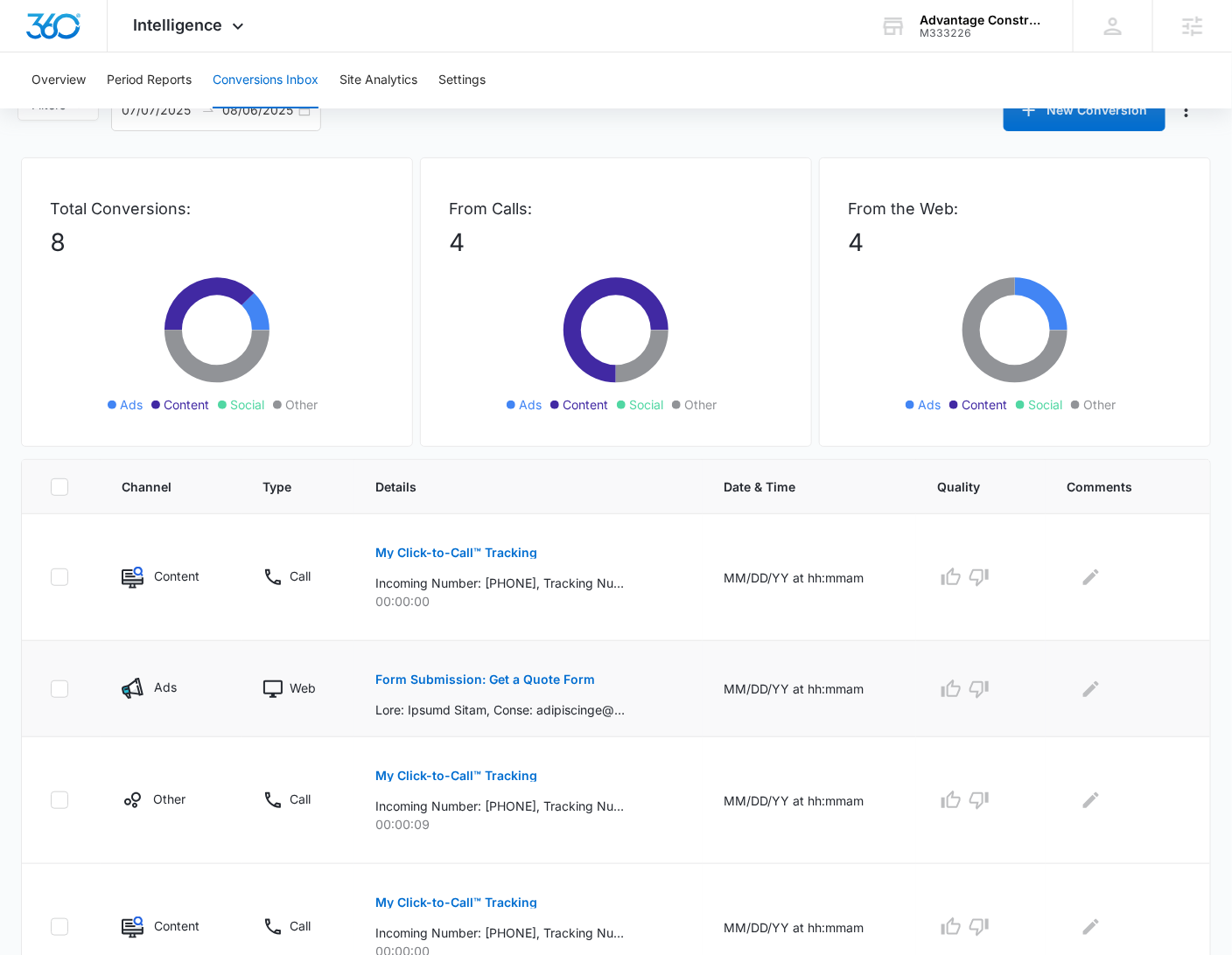 click on "Form Submission: Get a Quote Form" at bounding box center [528, 688] 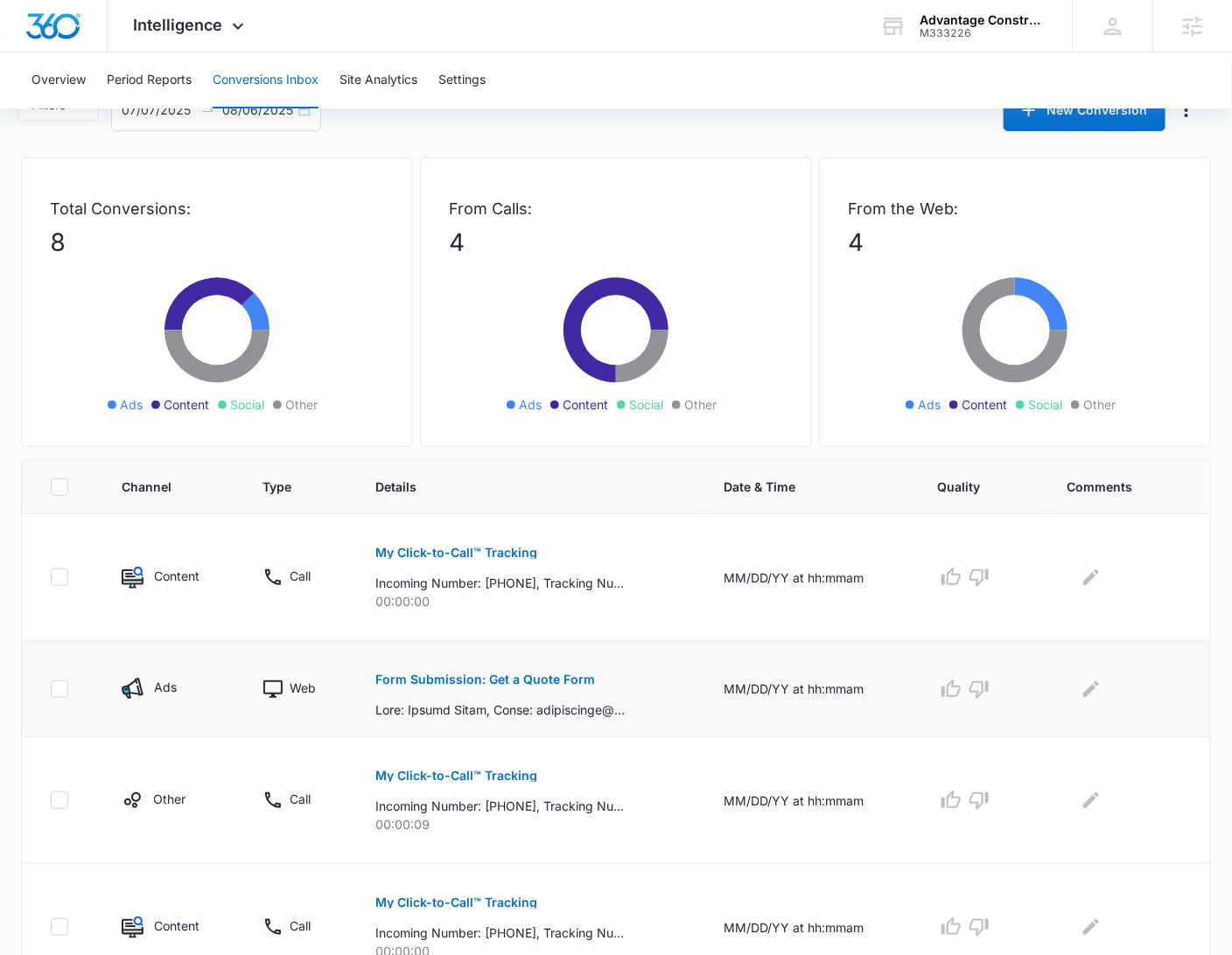 click on "Form Submission: Get a Quote Form" at bounding box center [485, 680] 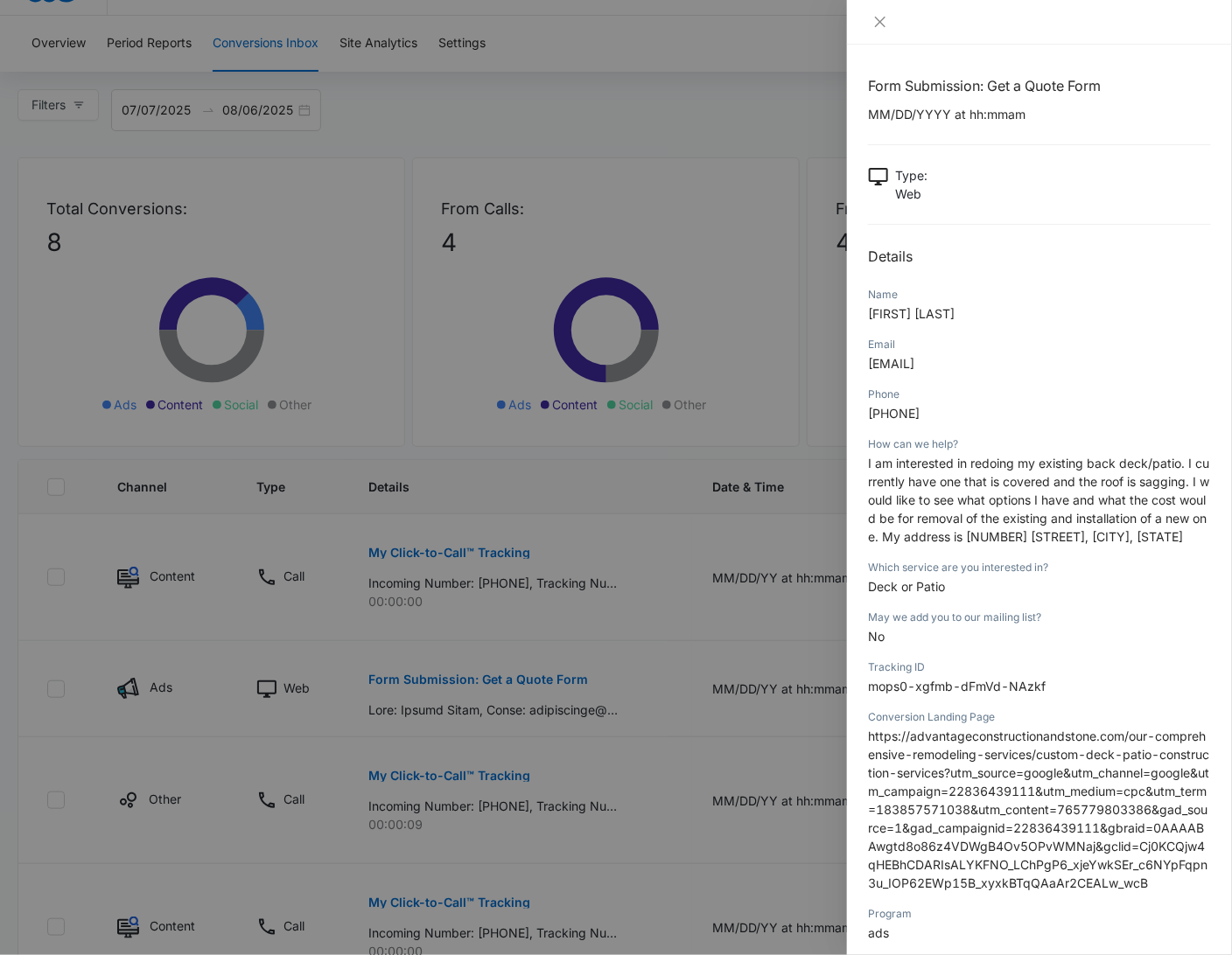 click on "[FIRST] [LAST]" at bounding box center [911, 313] 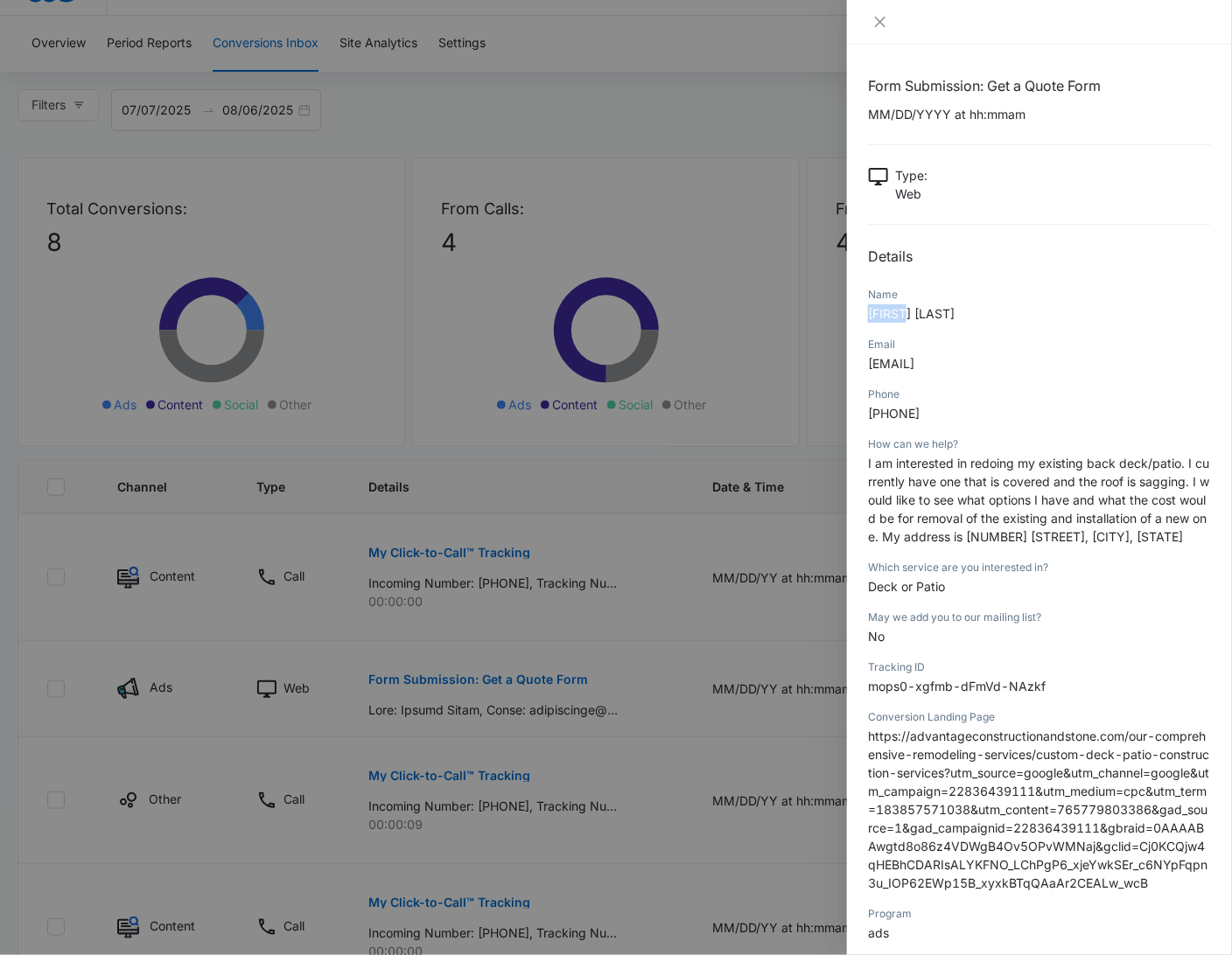 click on "[FIRST] [LAST]" at bounding box center [911, 313] 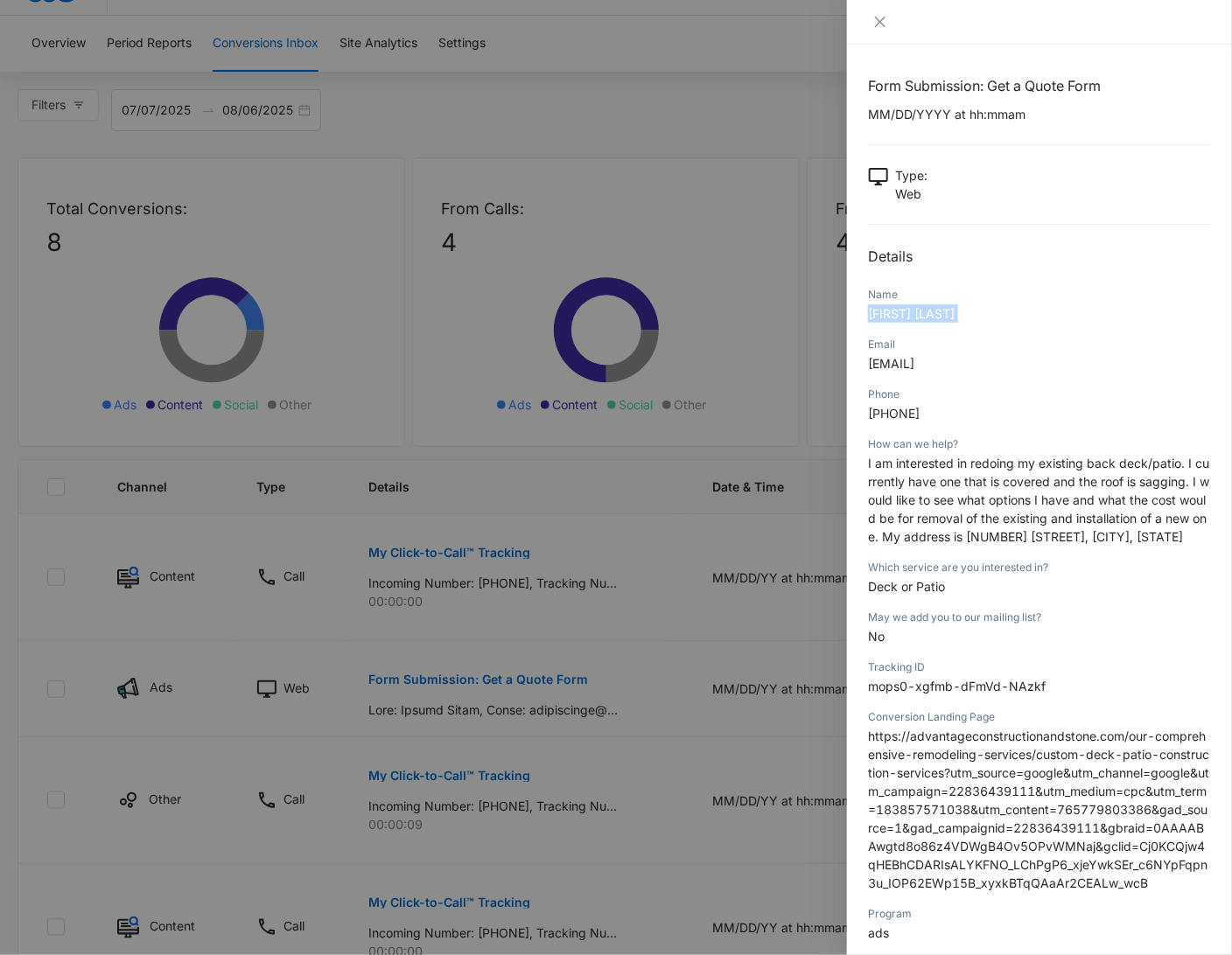 copy on "[FIRST] [LAST]" 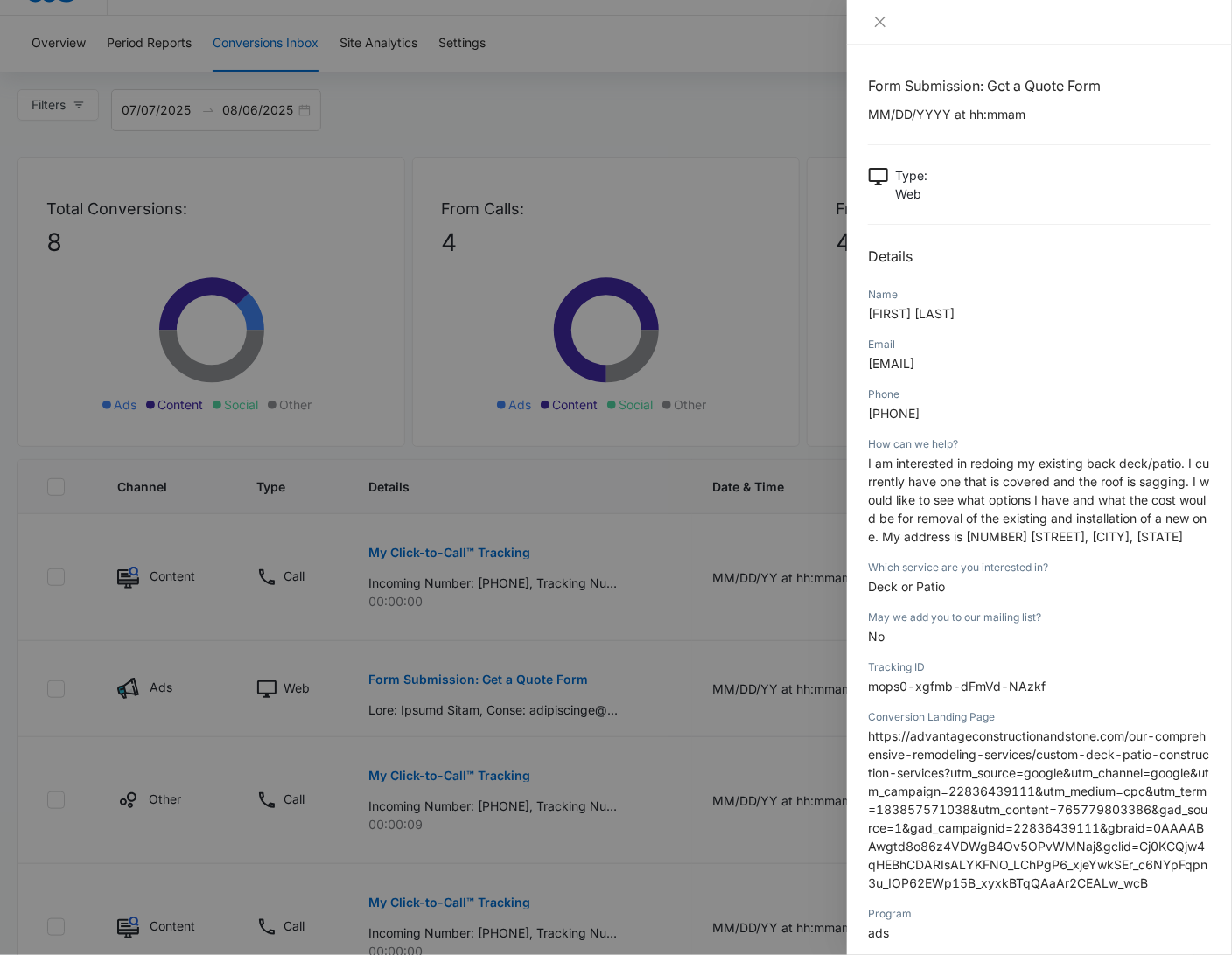 click on "[EMAIL]" at bounding box center (891, 363) 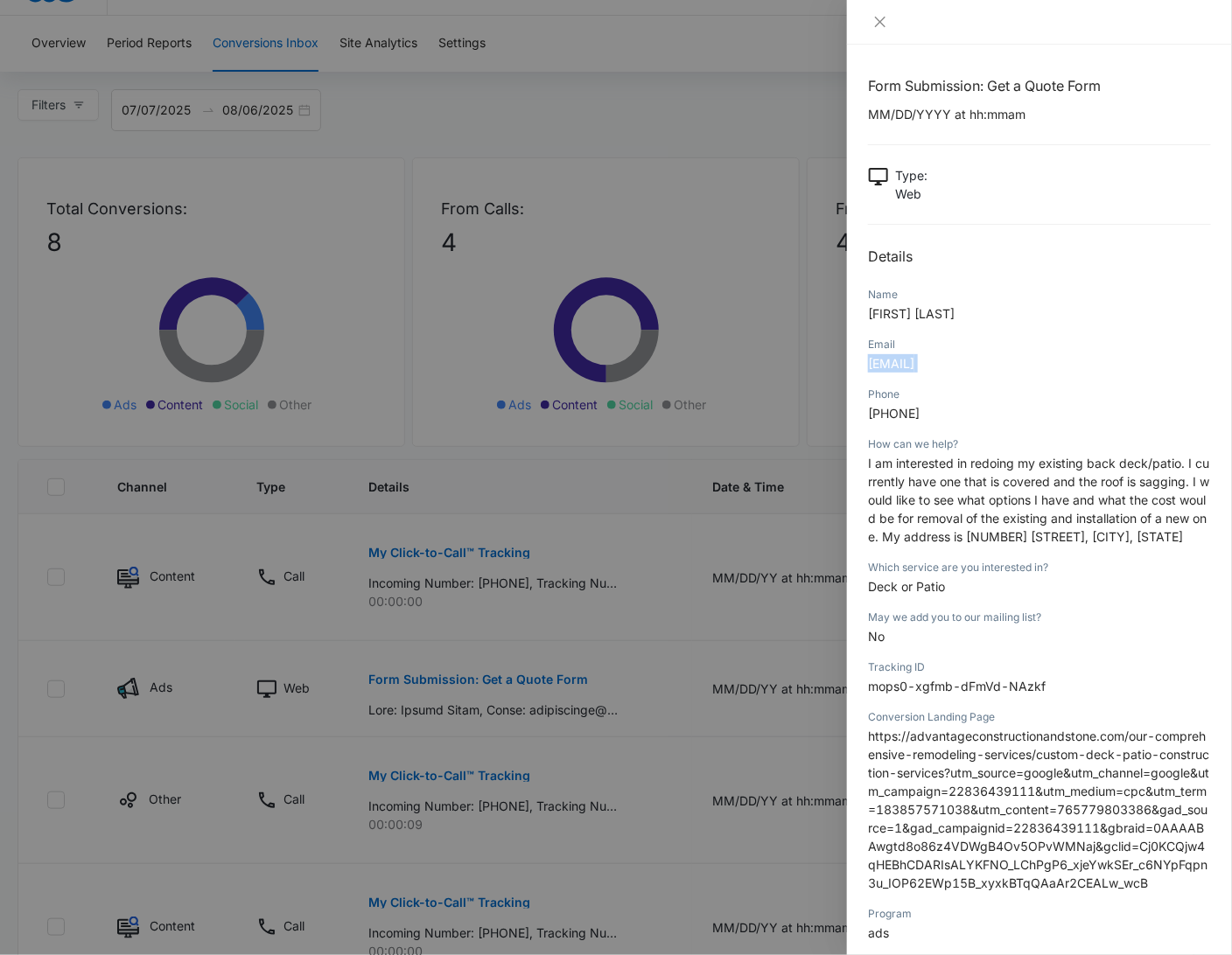 click on "[EMAIL]" at bounding box center [891, 363] 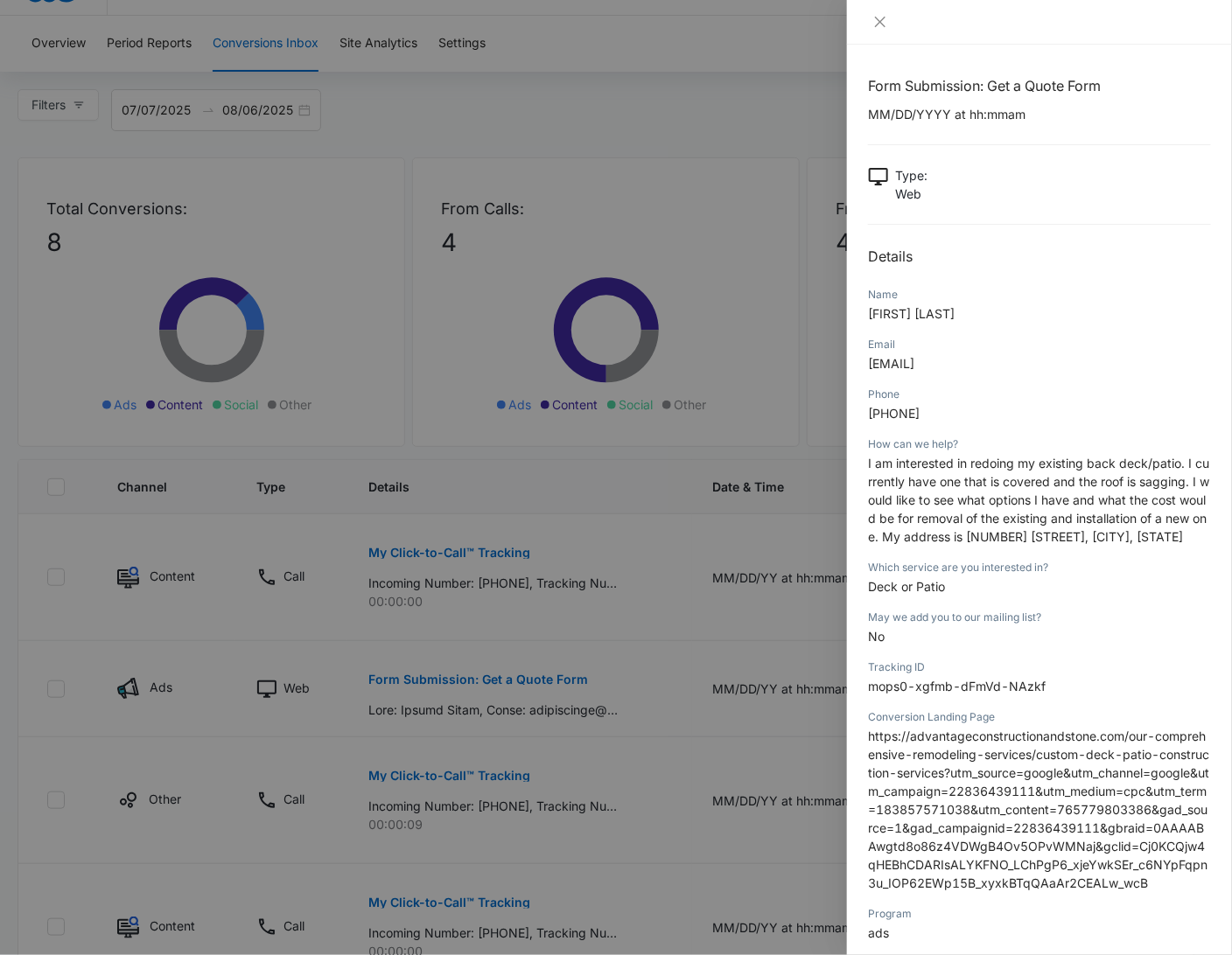 click on "[PHONE]" at bounding box center [893, 413] 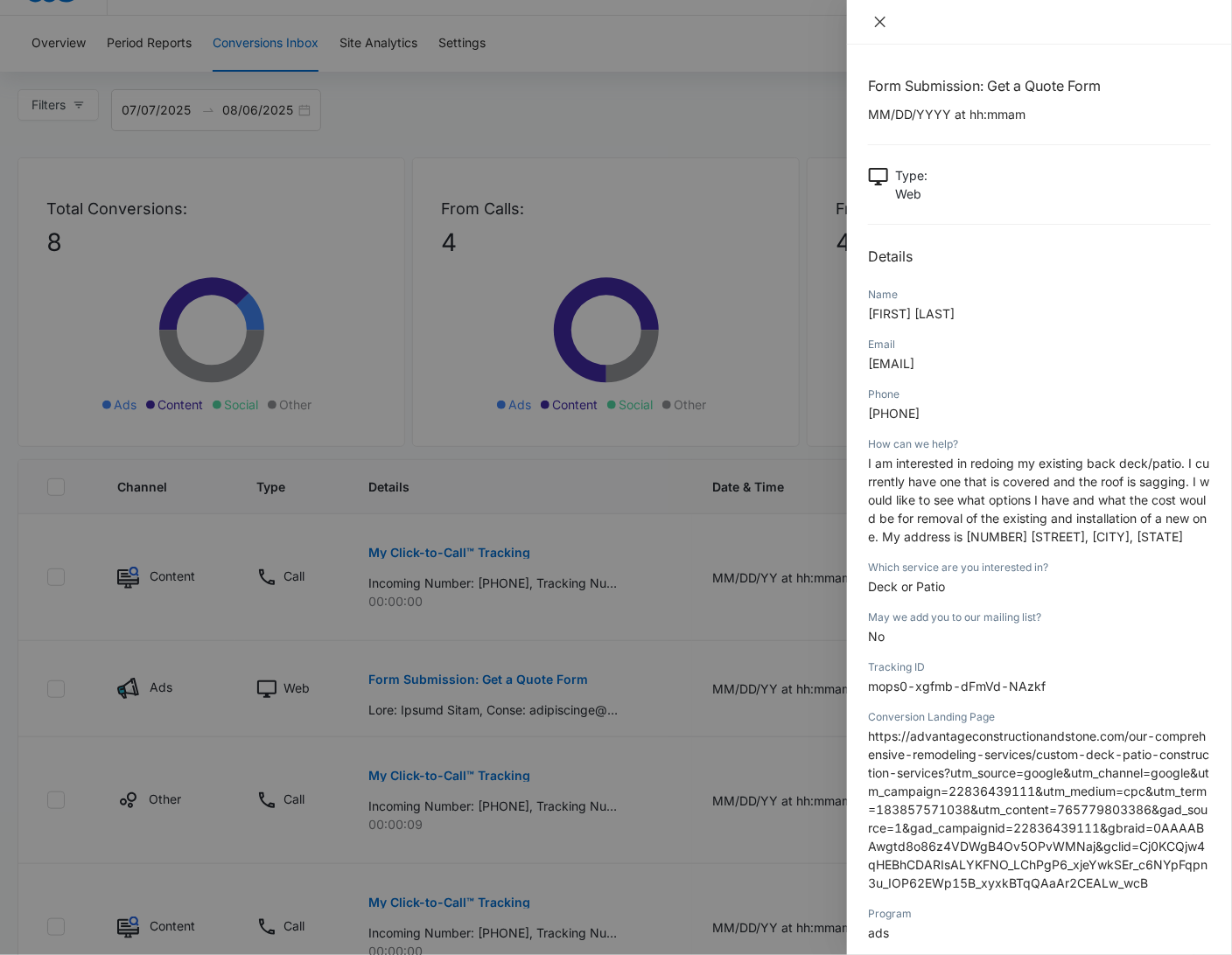 click 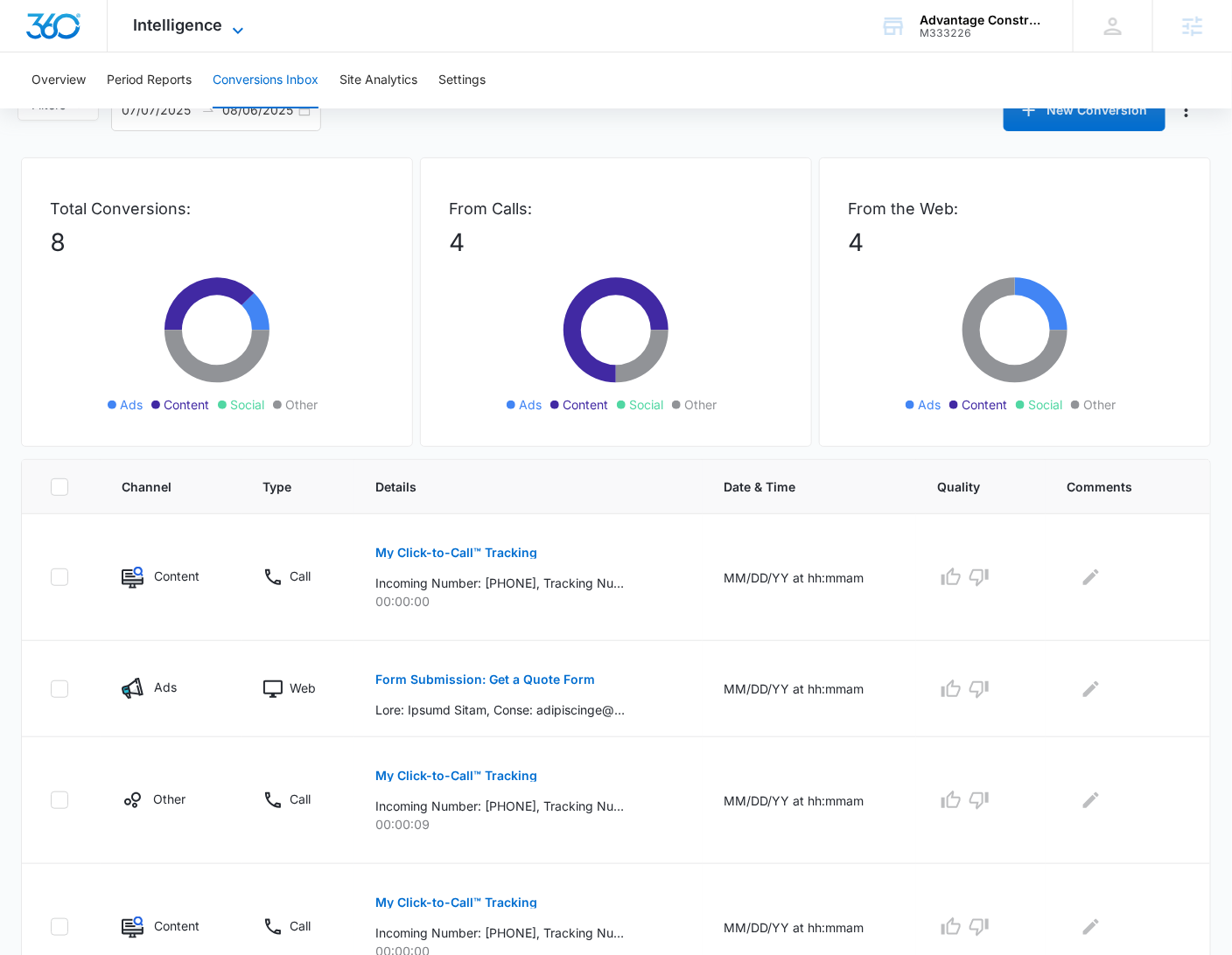click on "Intelligence" at bounding box center (178, 24) 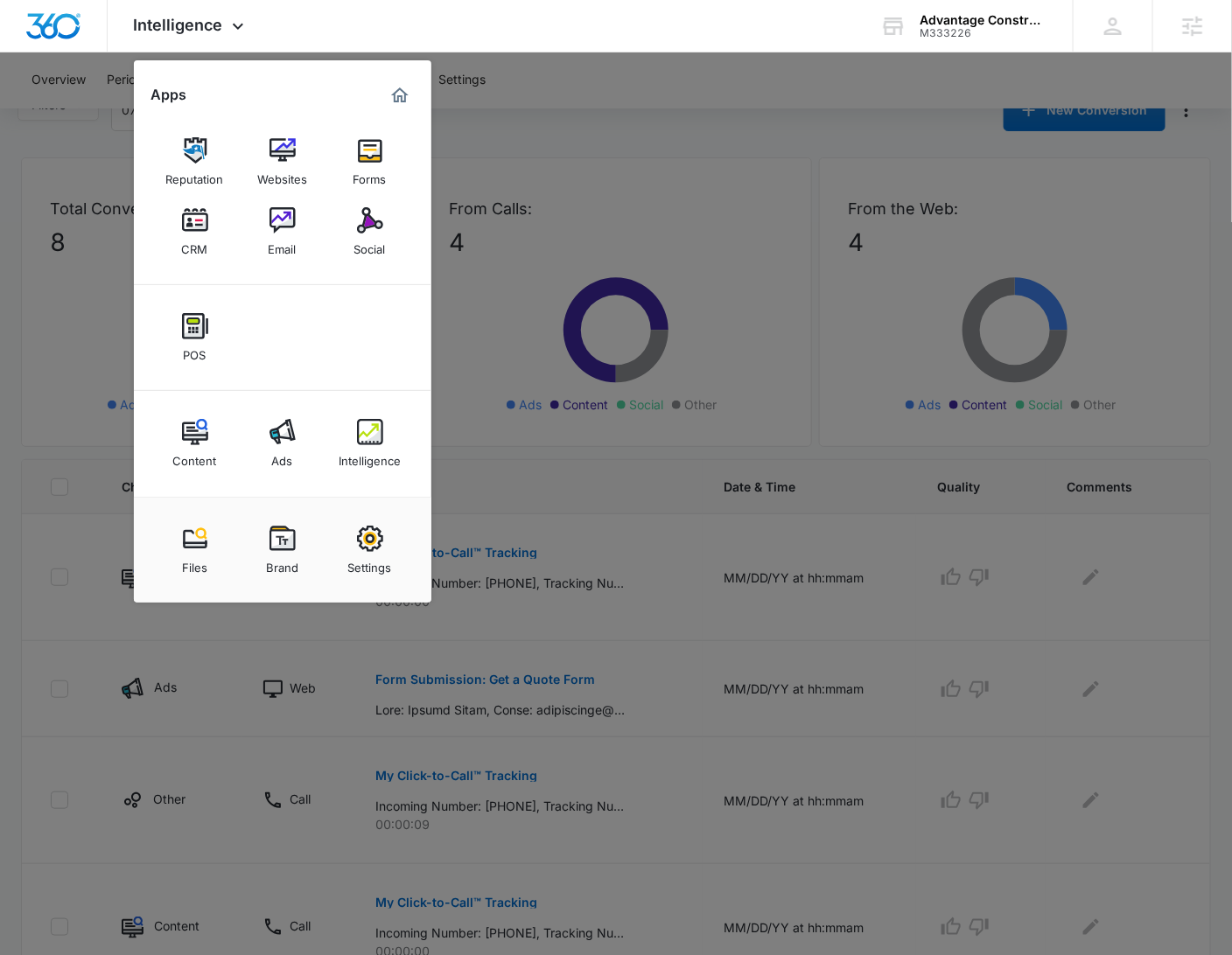 click on "Ads" at bounding box center [283, 457] 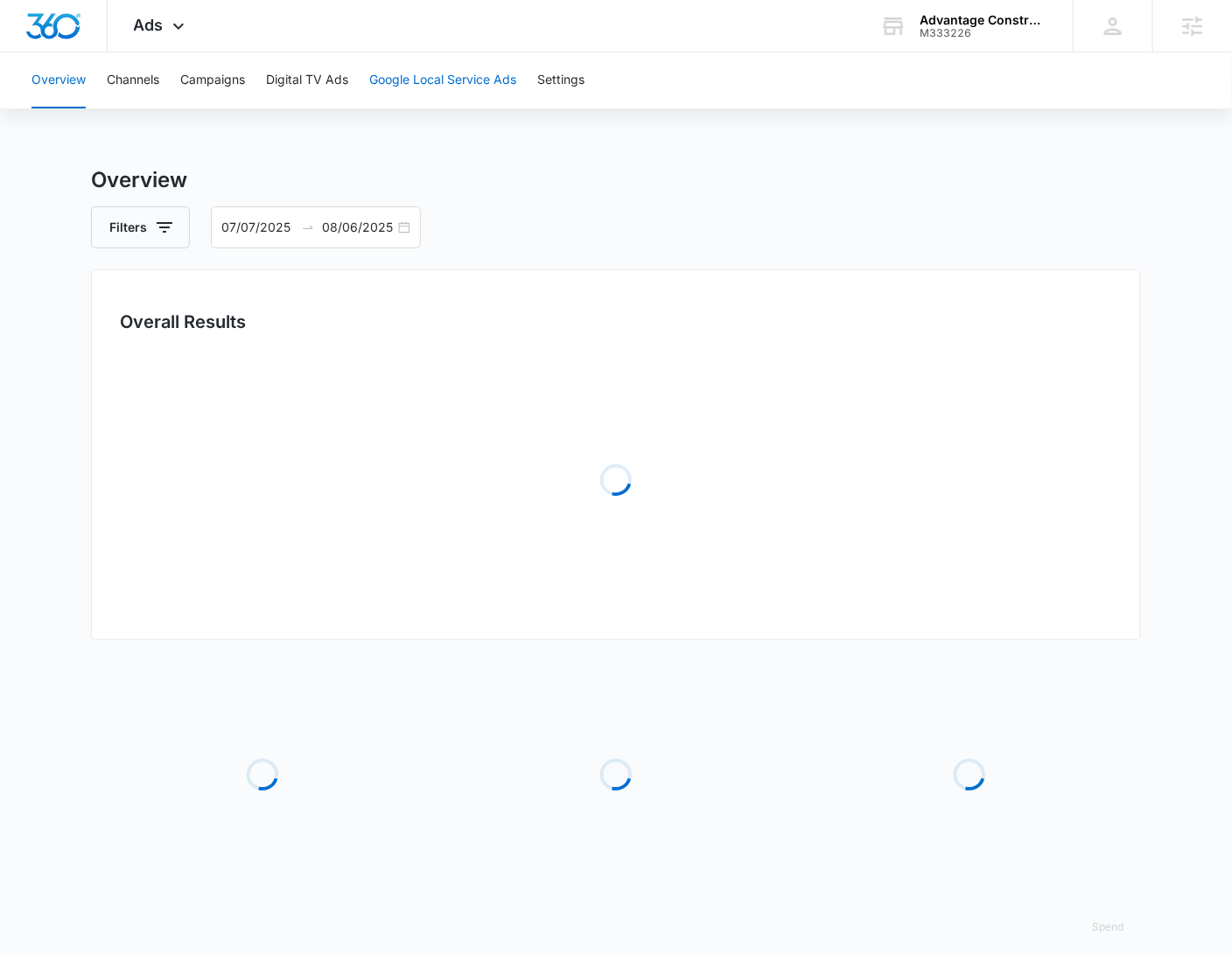 click on "Google Local Service Ads" at bounding box center [443, 80] 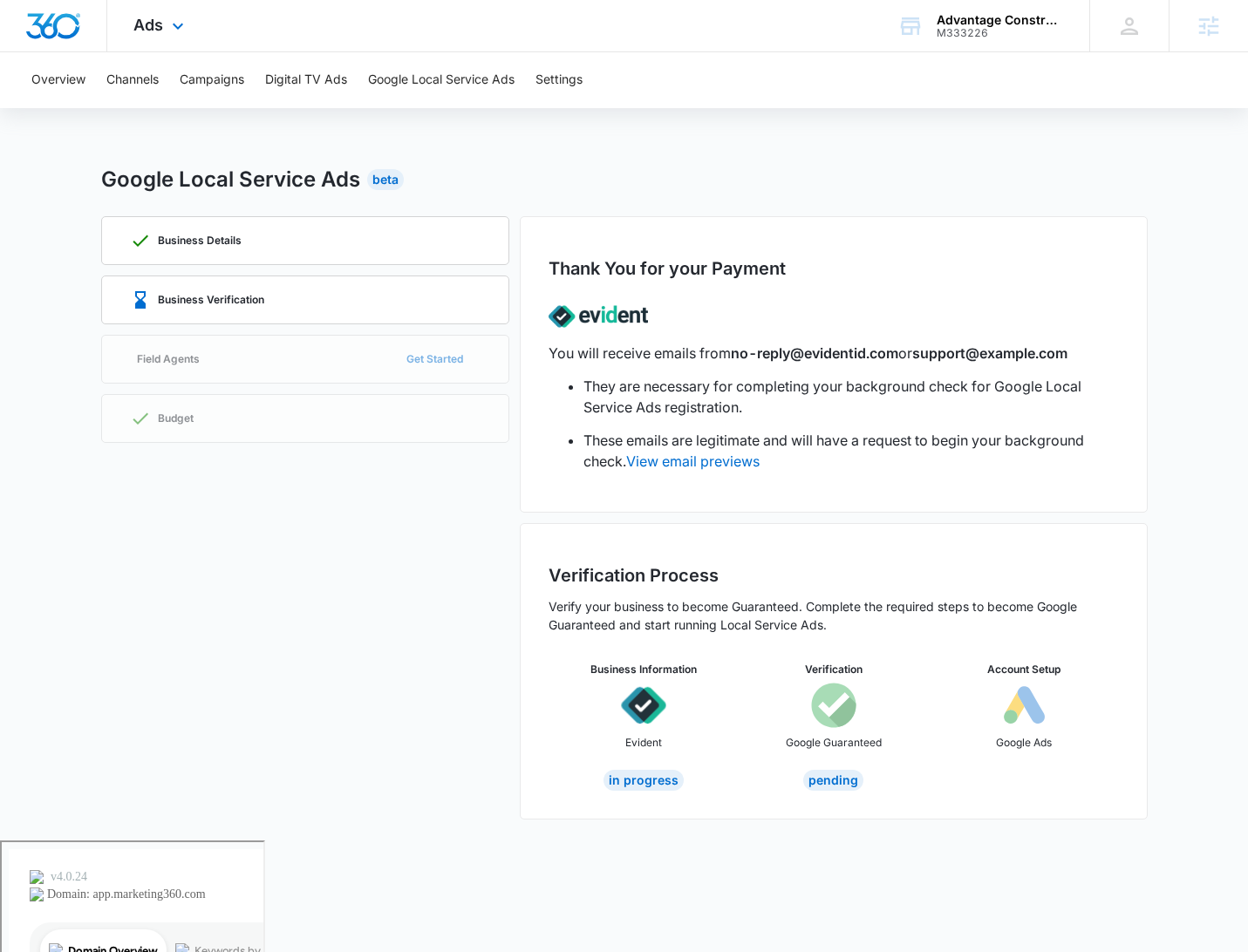 click on "Ads Apps Reputation Websites Forms CRM Email Social POS Content Ads Intelligence Files Brand Settings Advantage Construction & Stone M333226 Your Accounts View All [FIRST] [LAST] [EMAIL] My Profile Notifications Support Logout Terms & Conditions &nbsp; • &nbsp; Privacy Policy Agencies" at bounding box center [624, 26] 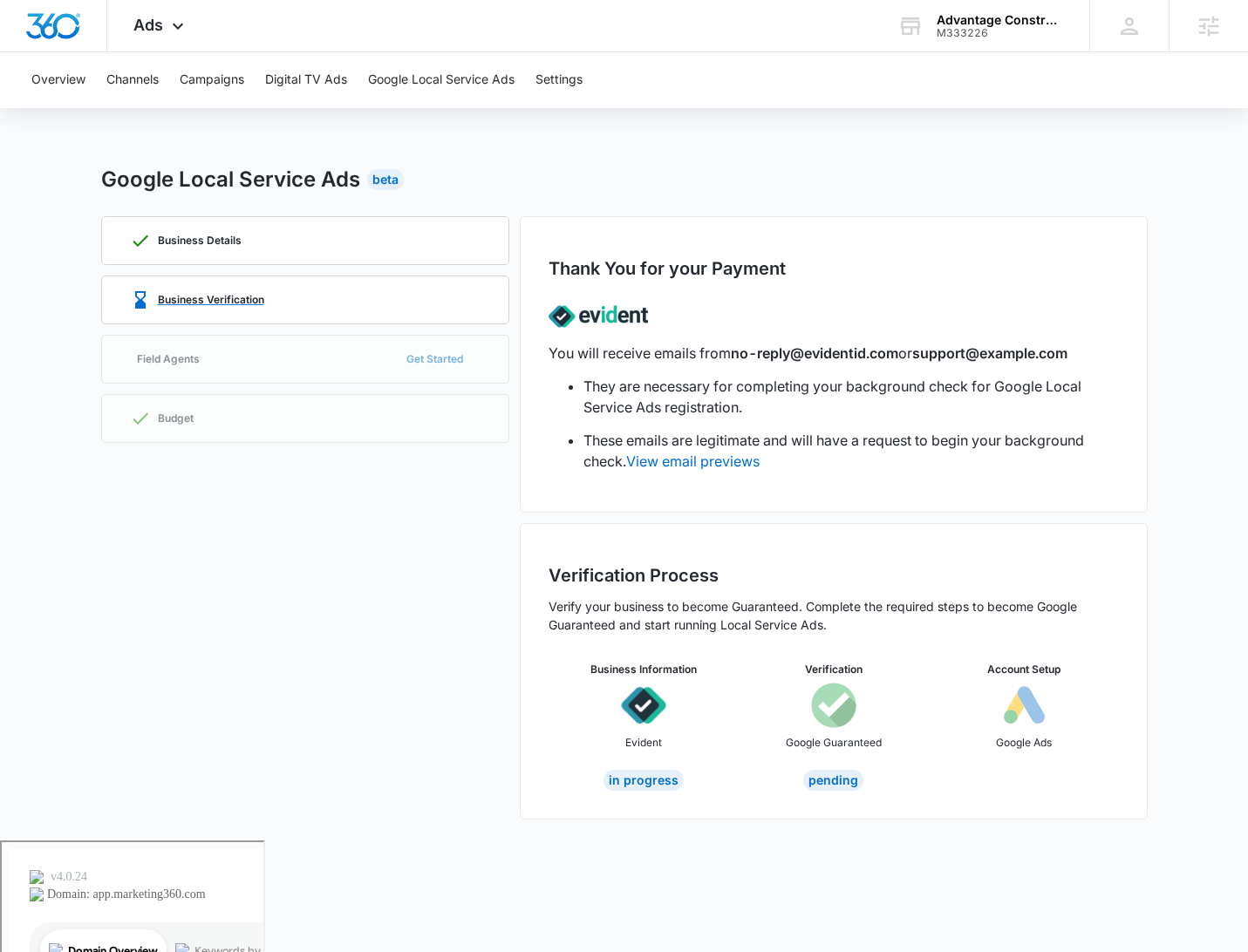 click on "Business Verification" at bounding box center (305, 300) 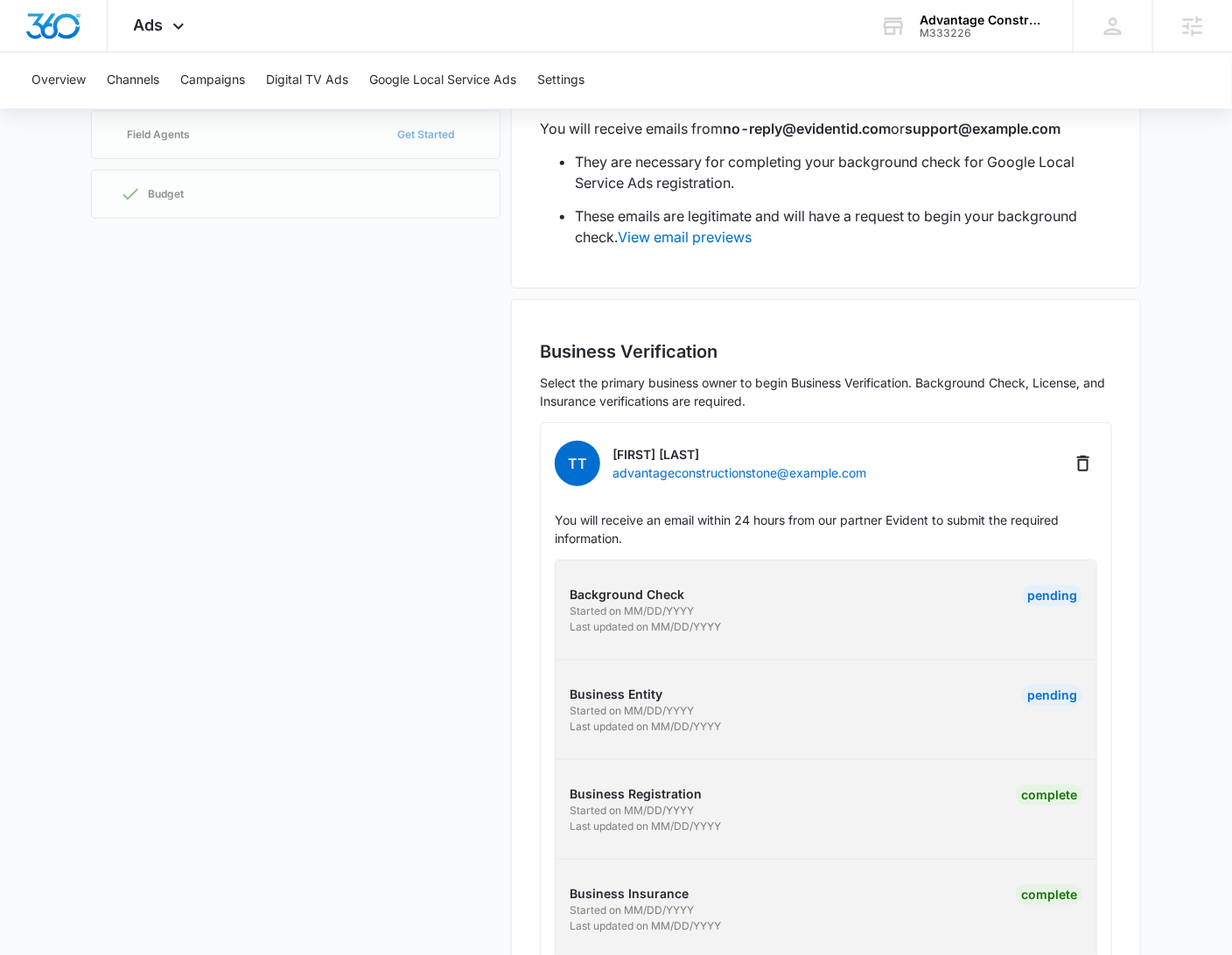 scroll, scrollTop: 291, scrollLeft: 0, axis: vertical 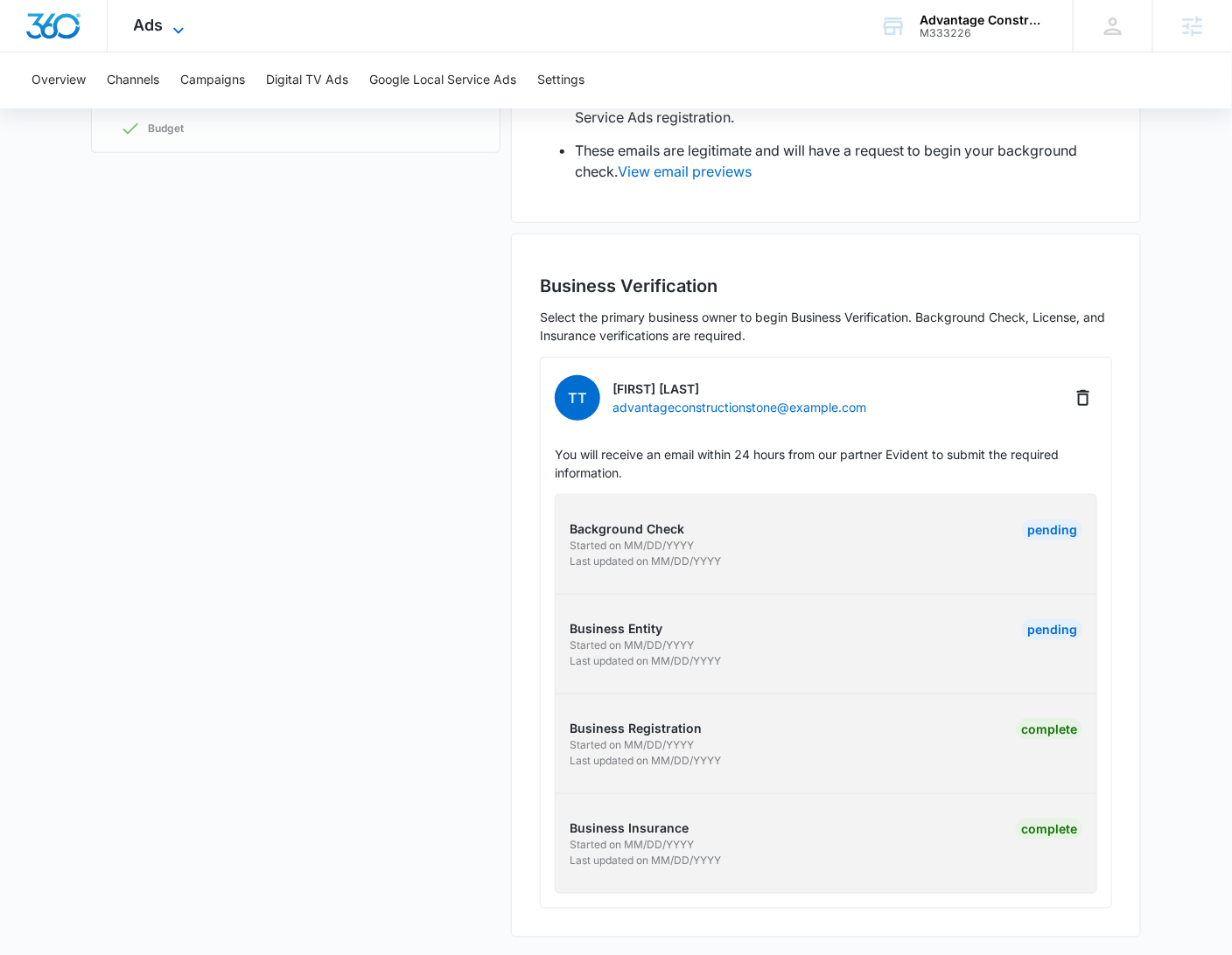 click 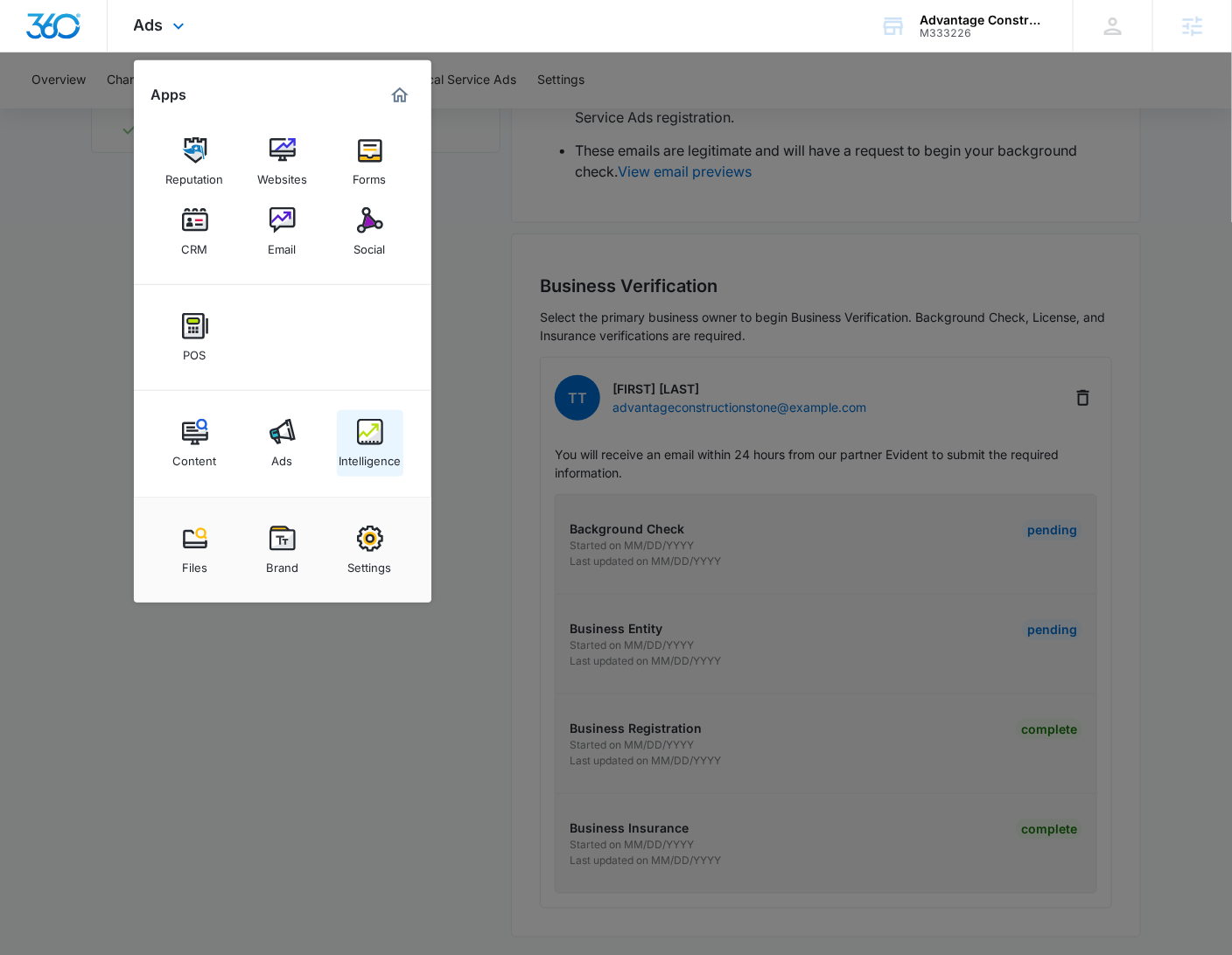 click on "Intelligence" at bounding box center [369, 457] 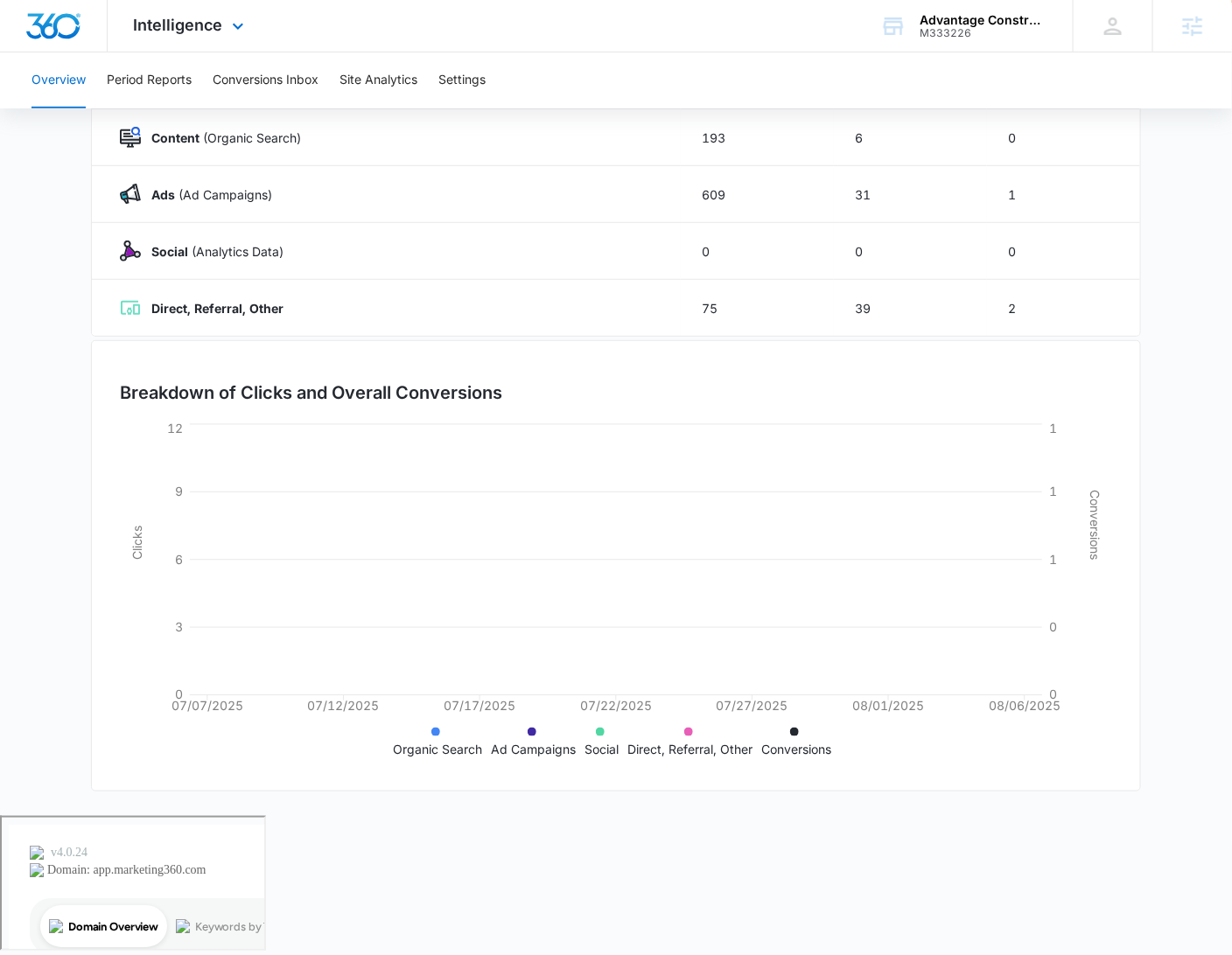 scroll, scrollTop: 0, scrollLeft: 0, axis: both 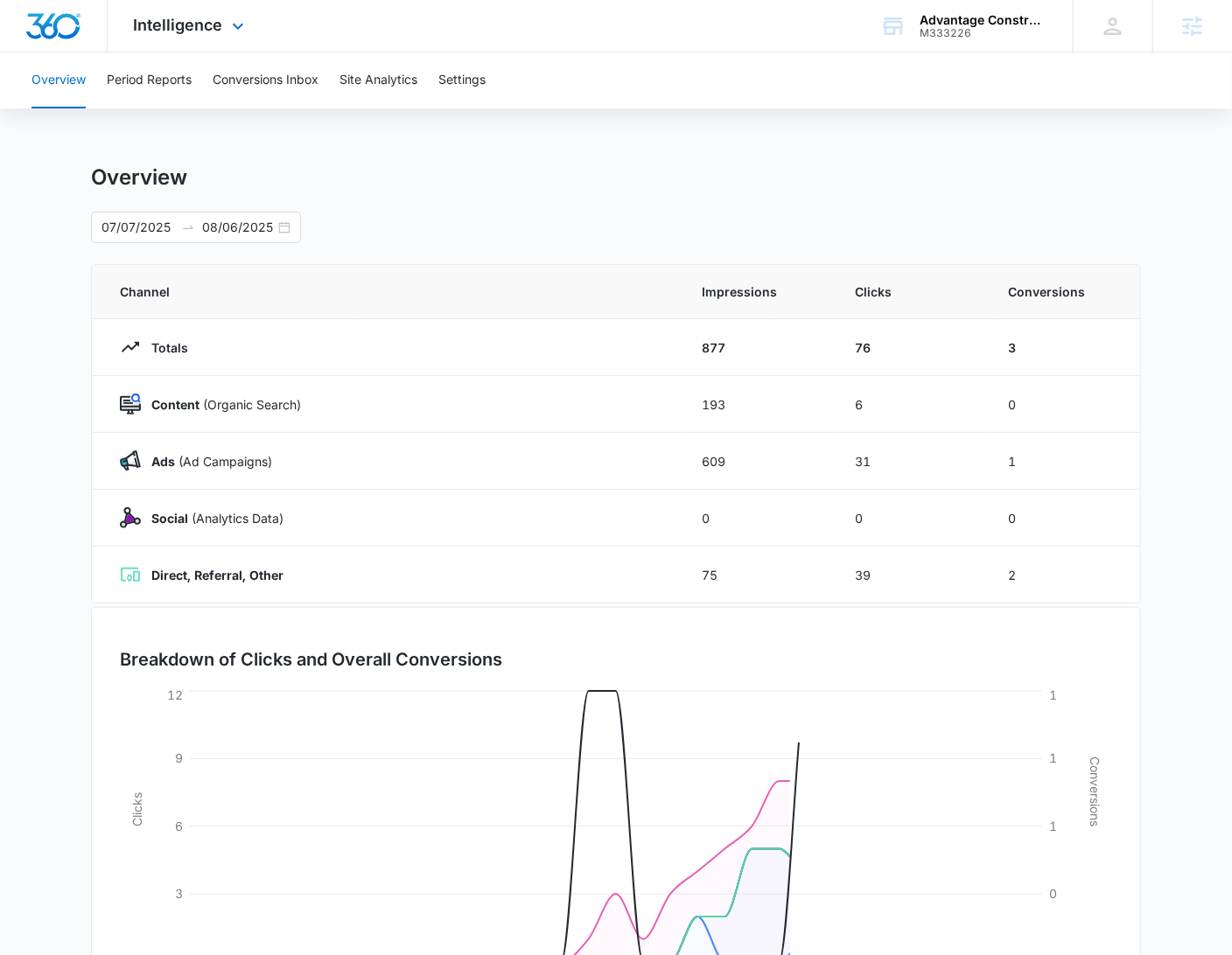 click on "Ads Apps Reputation Websites Forms CRM Email Social POS Content Ads Intelligence Files Brand Settings Advantage Construction & Stone M333226 Your Accounts View All [FIRST] [LAST] [EMAIL] My Profile Notifications Support Logout Terms & Conditions &nbsp; • &nbsp; Privacy Policy Agencies" at bounding box center (616, 26) 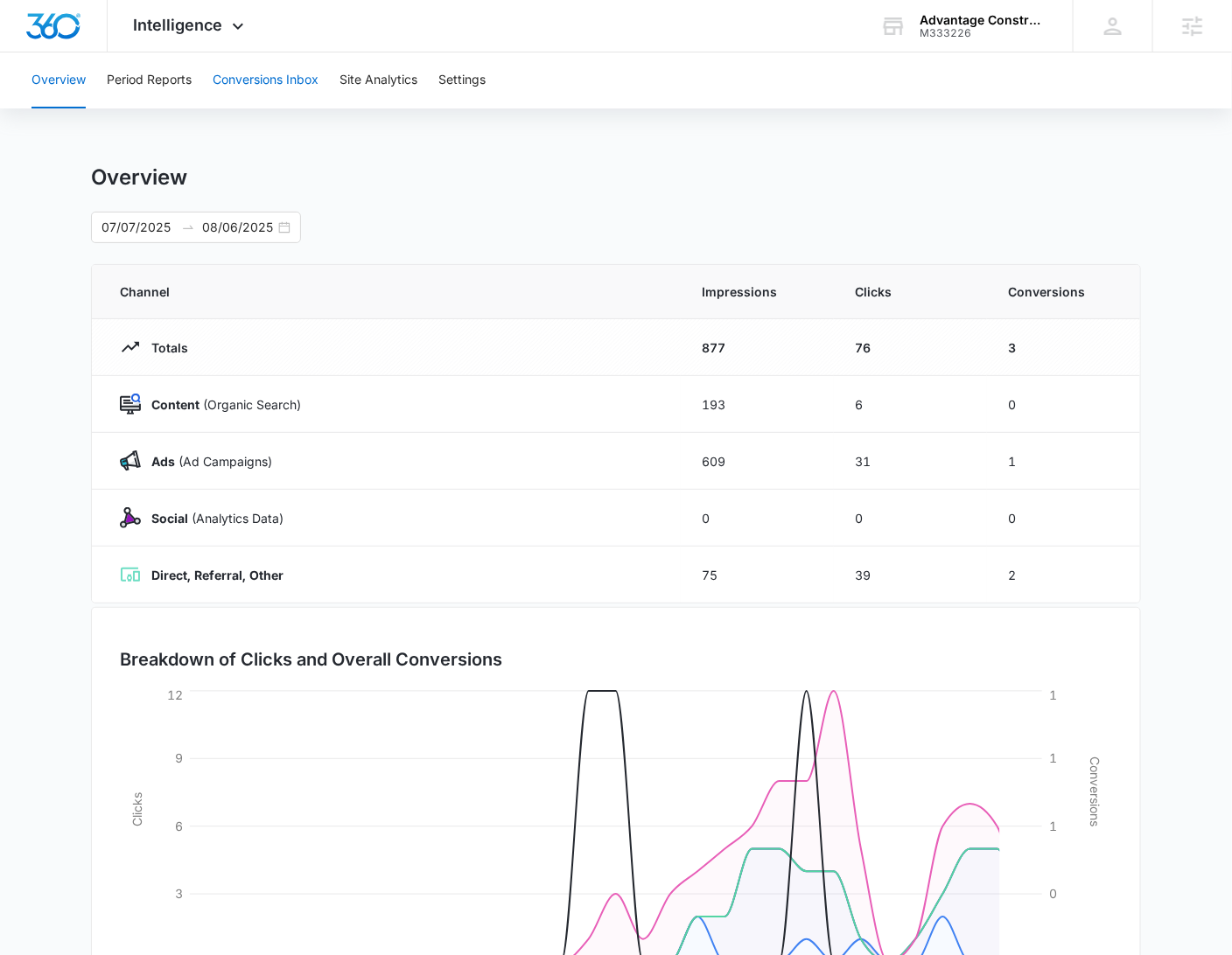 click on "Conversions Inbox" at bounding box center [265, 80] 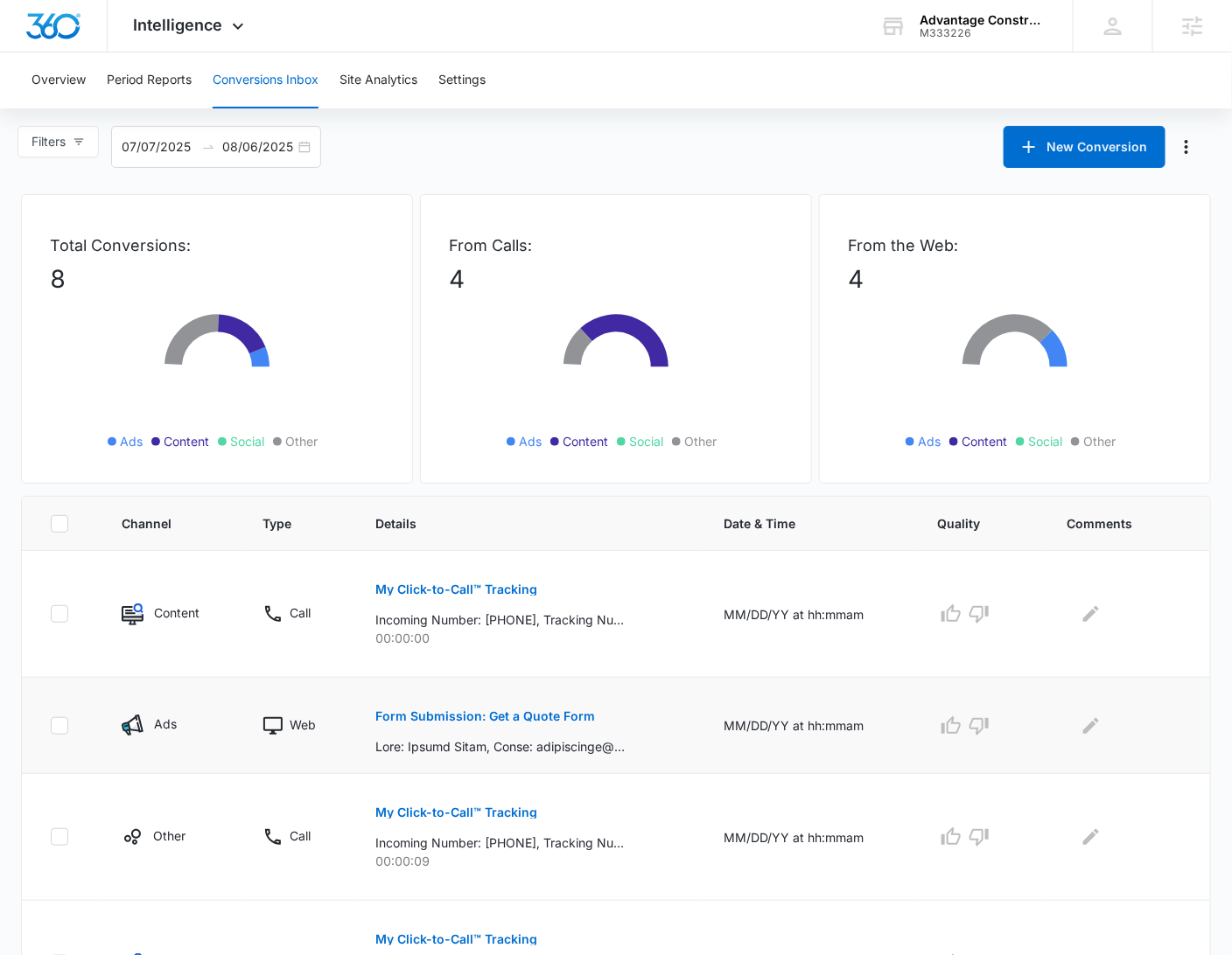 click on "Form Submission: Get a Quote Form" at bounding box center (485, 716) 